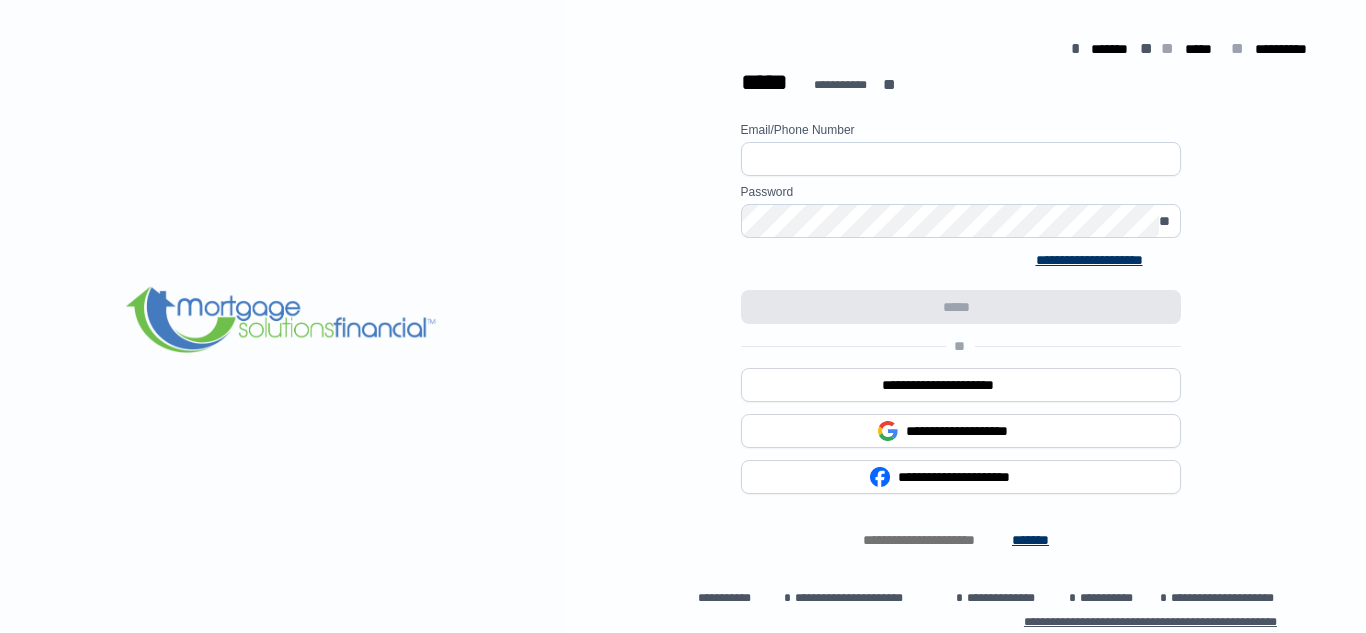 scroll, scrollTop: 0, scrollLeft: 0, axis: both 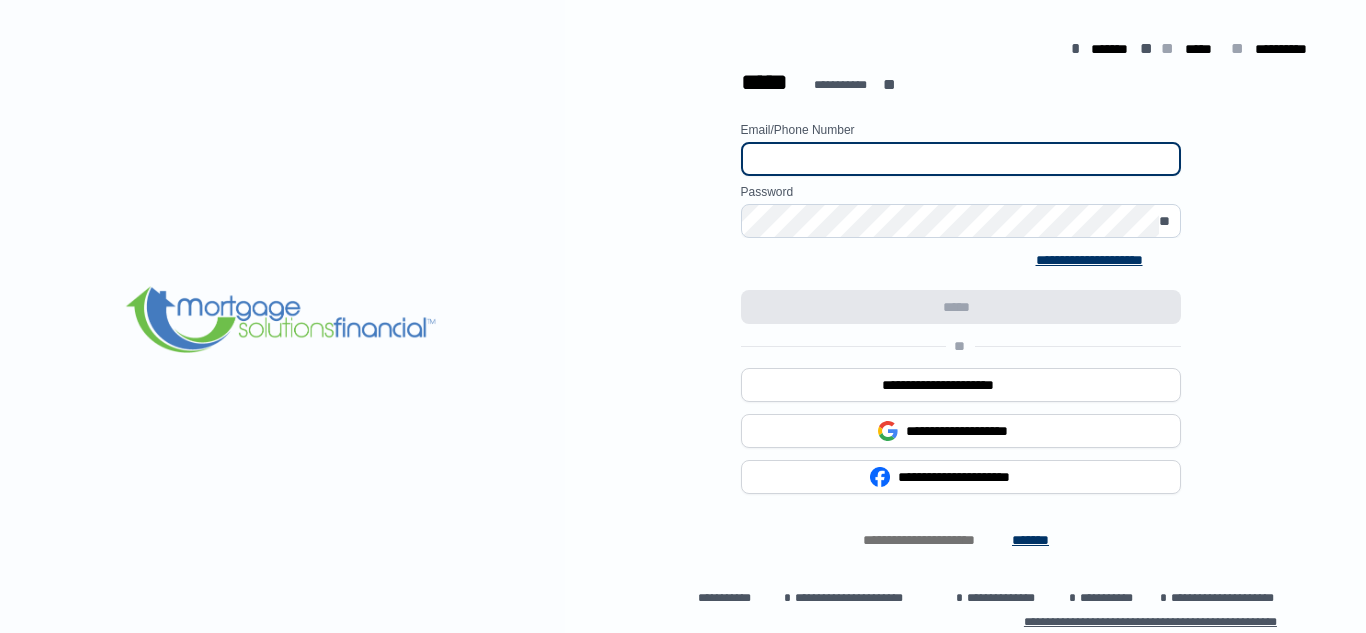 type on "**********" 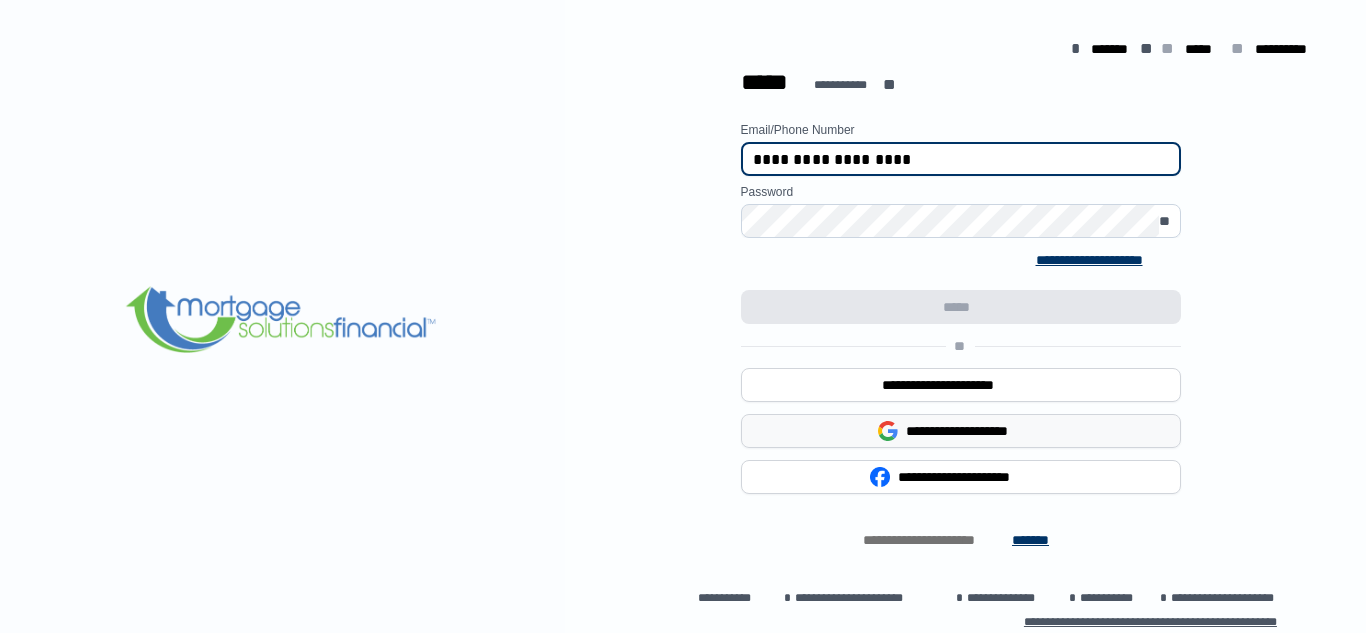 click on "**********" at bounding box center (974, 431) 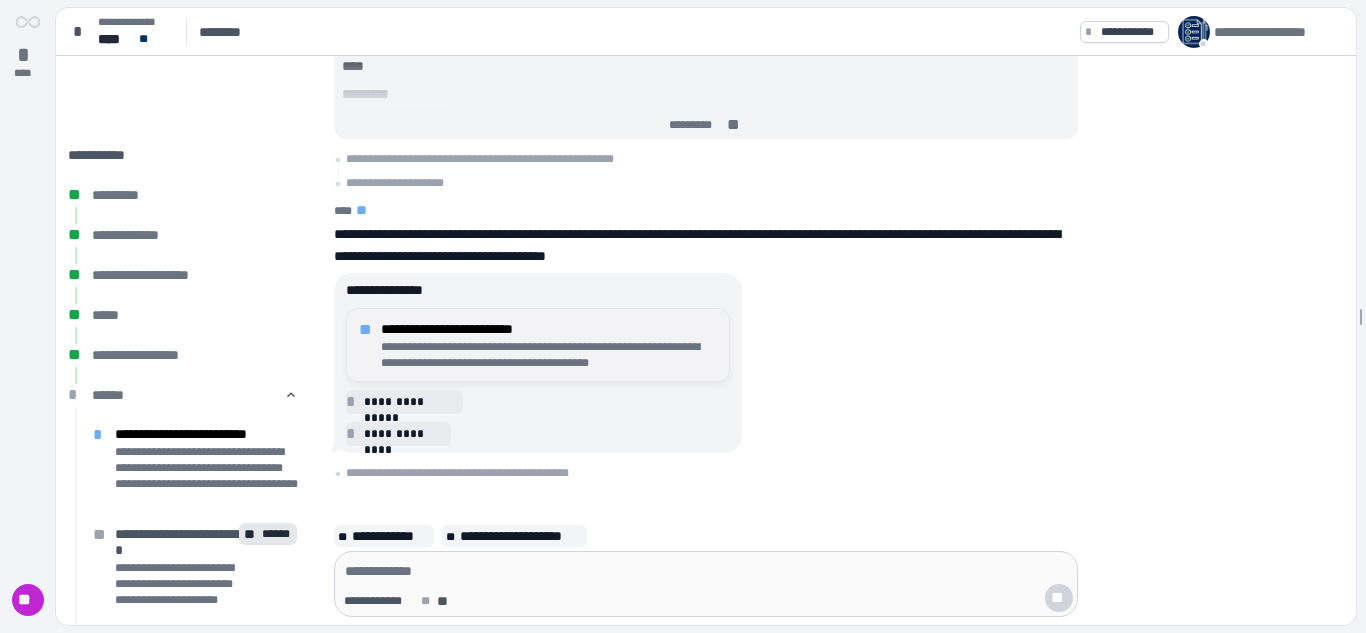 click on "**********" at bounding box center (549, 329) 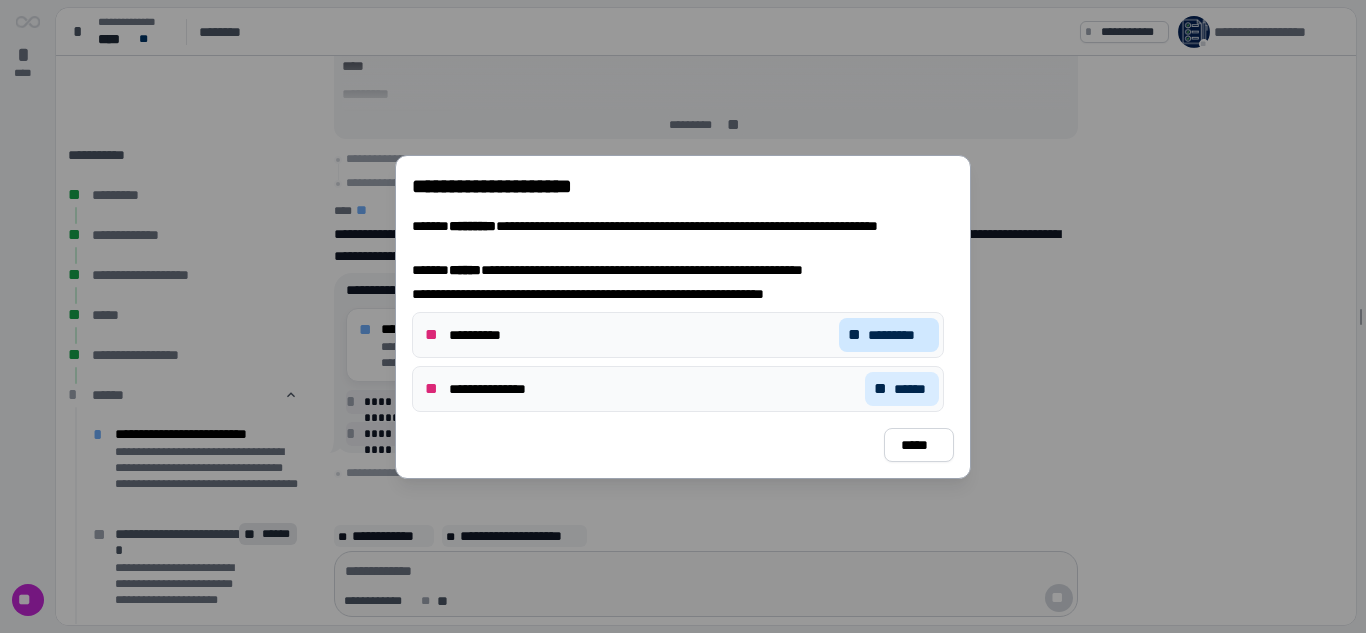 click on "*********" at bounding box center (899, 335) 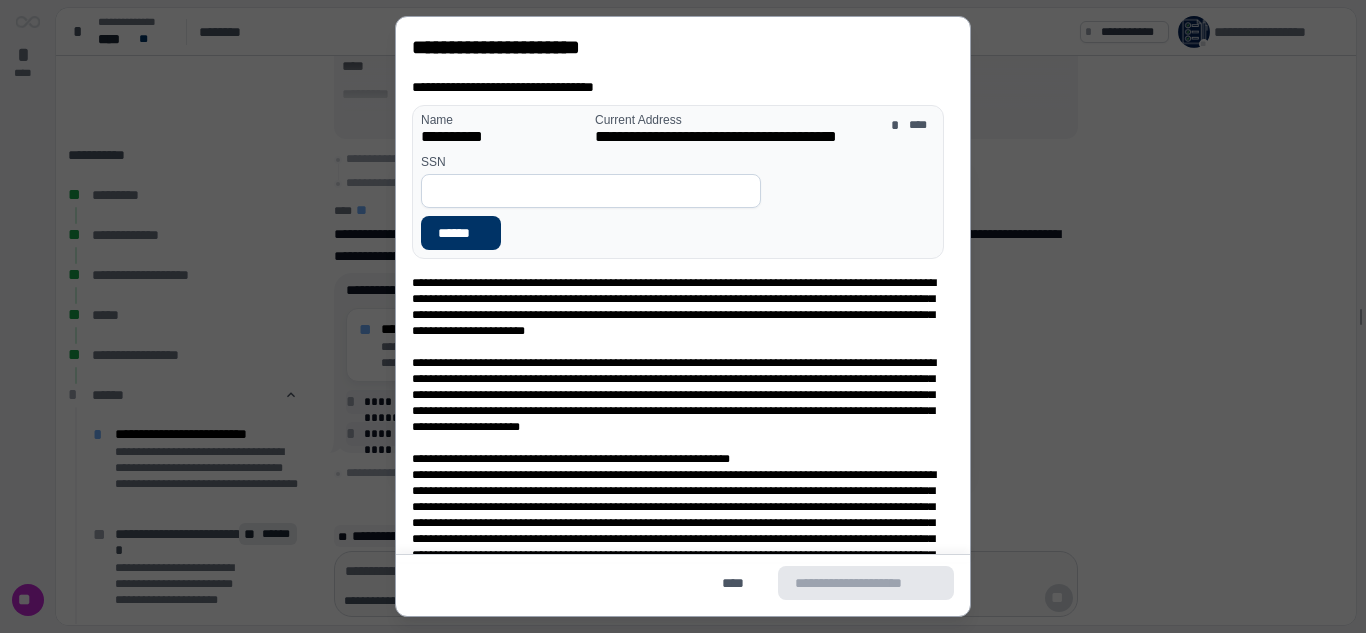 click at bounding box center (591, 191) 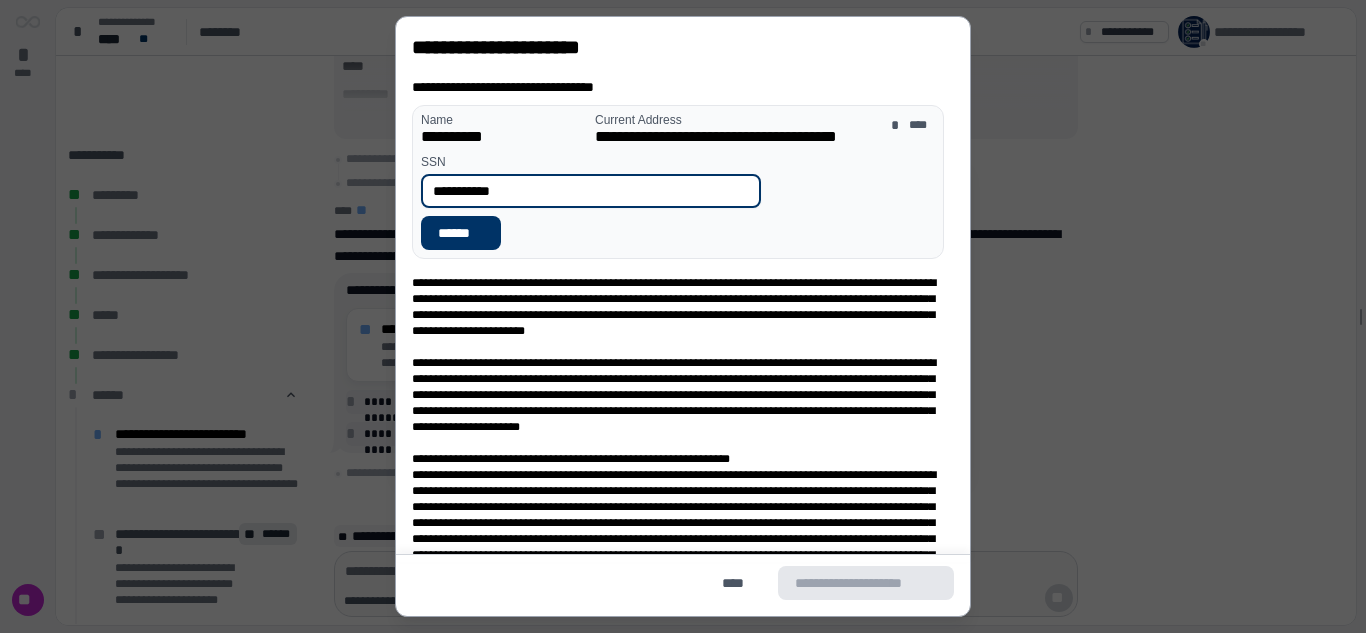 scroll, scrollTop: 29, scrollLeft: 0, axis: vertical 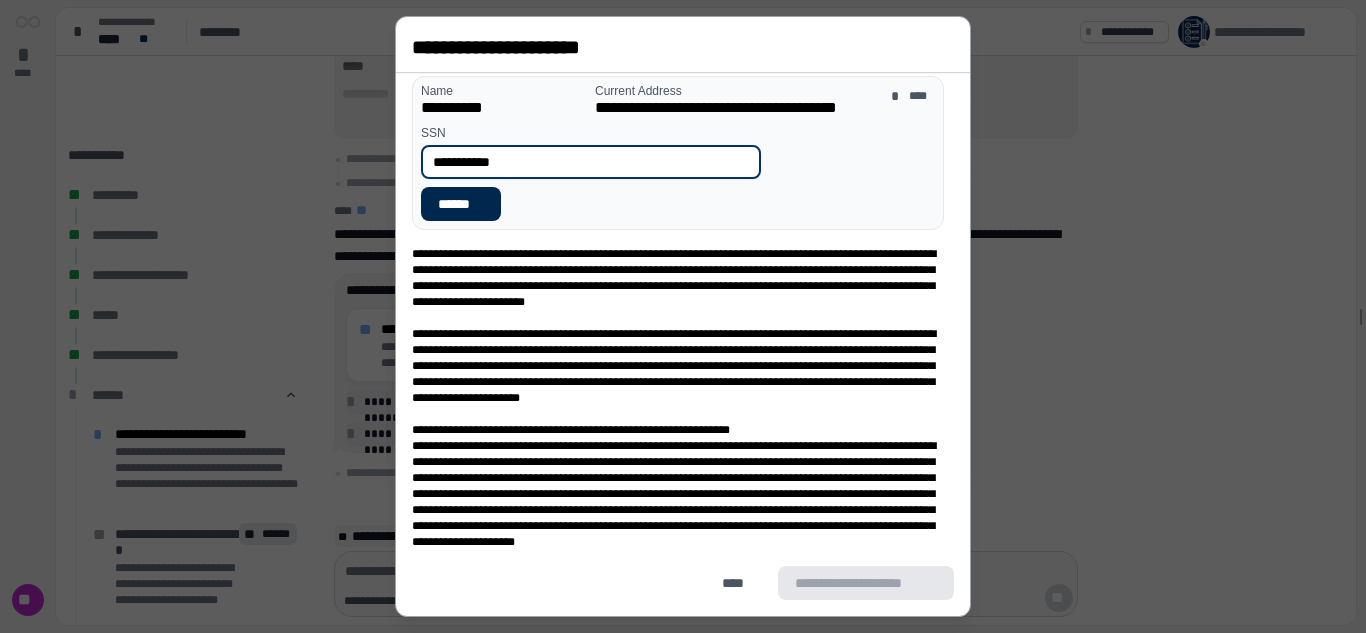 click on "******" at bounding box center (461, 204) 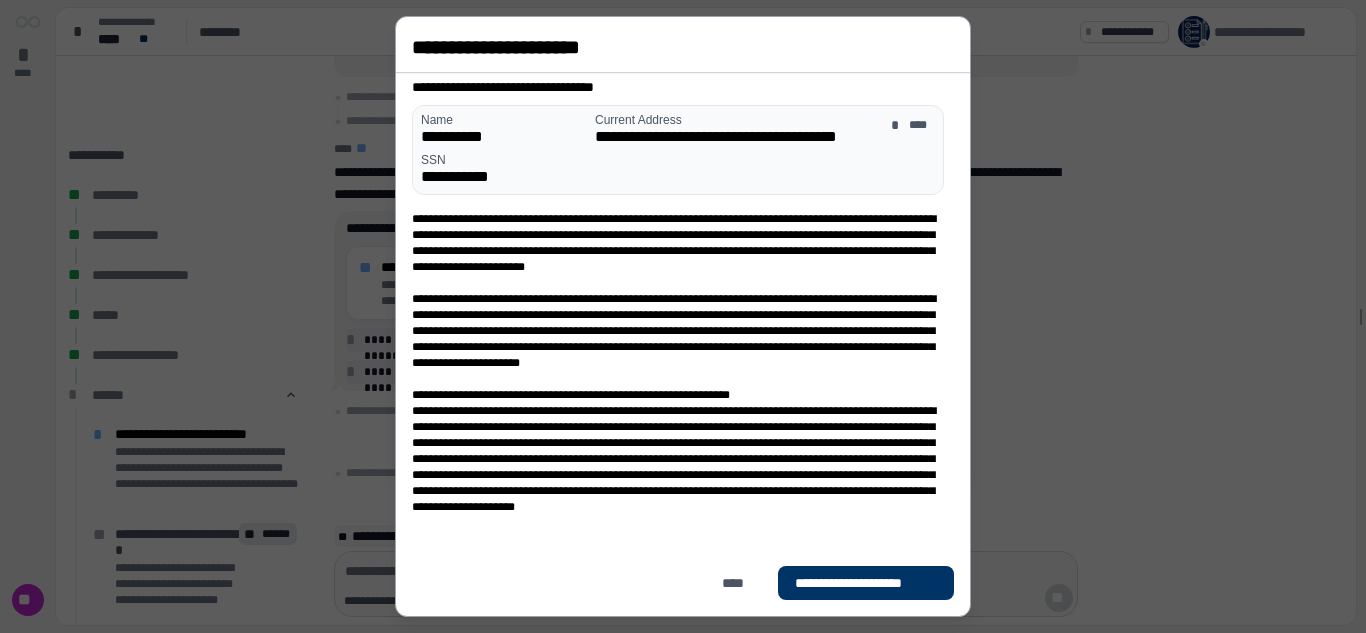 scroll, scrollTop: 0, scrollLeft: 0, axis: both 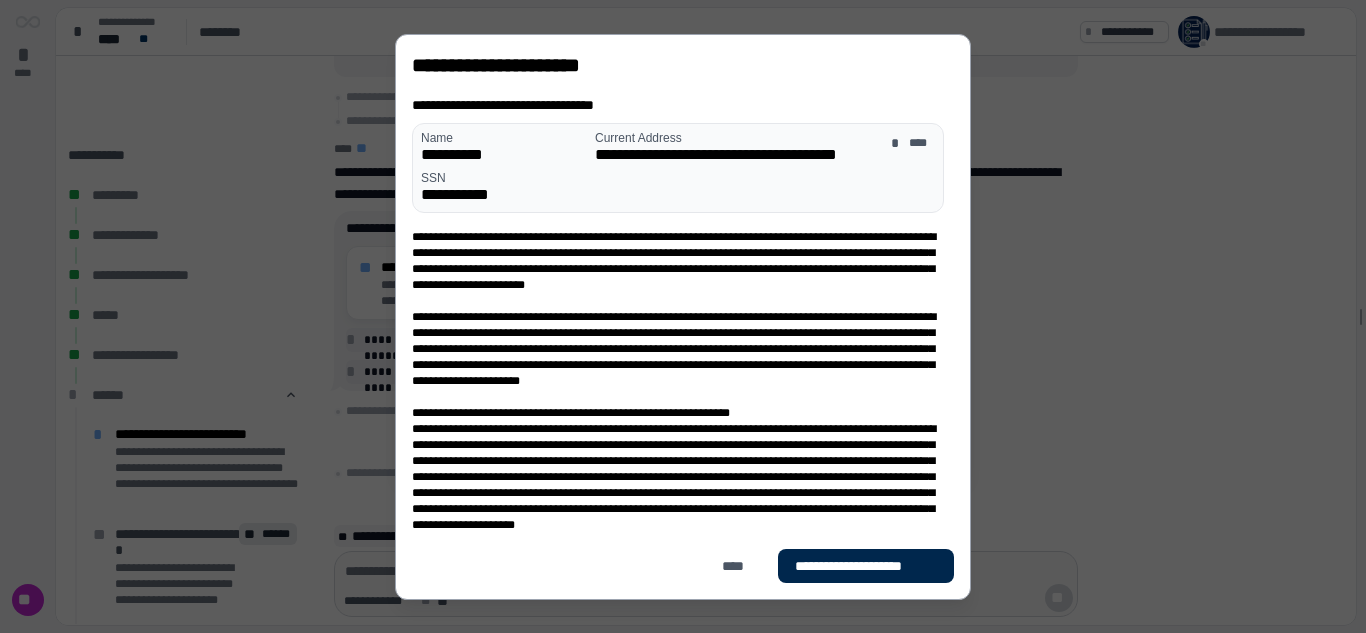 click on "**********" at bounding box center [866, 566] 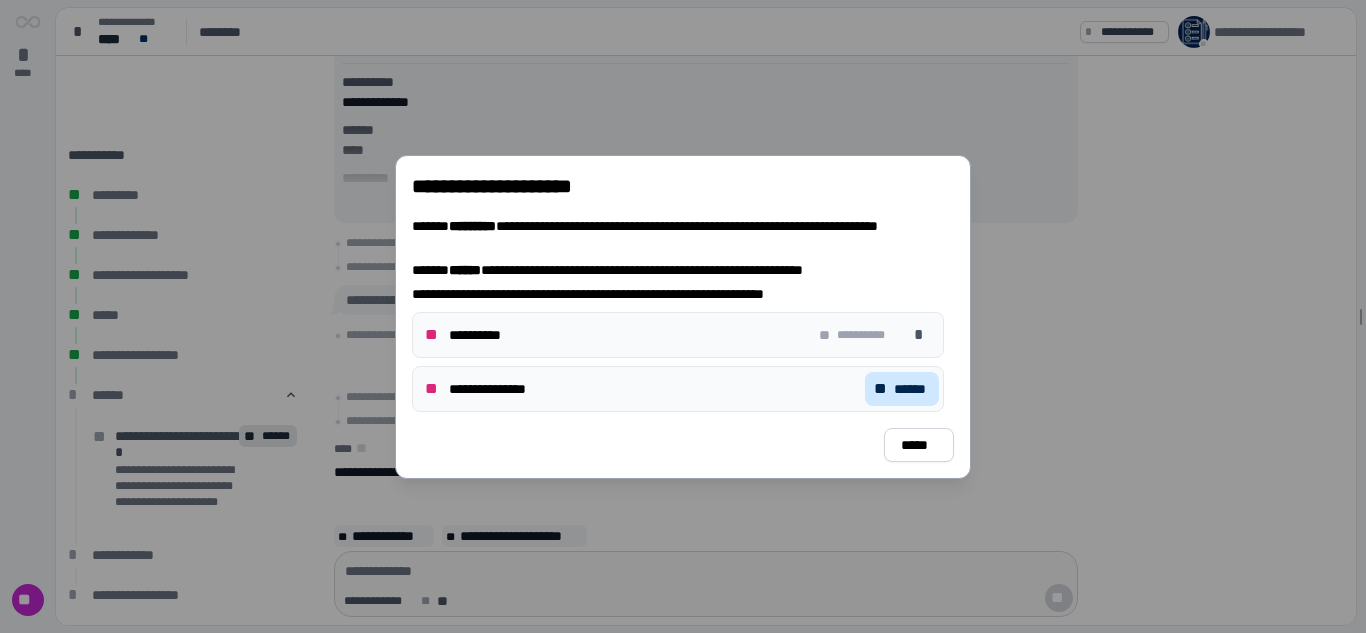 click on "******" at bounding box center [912, 389] 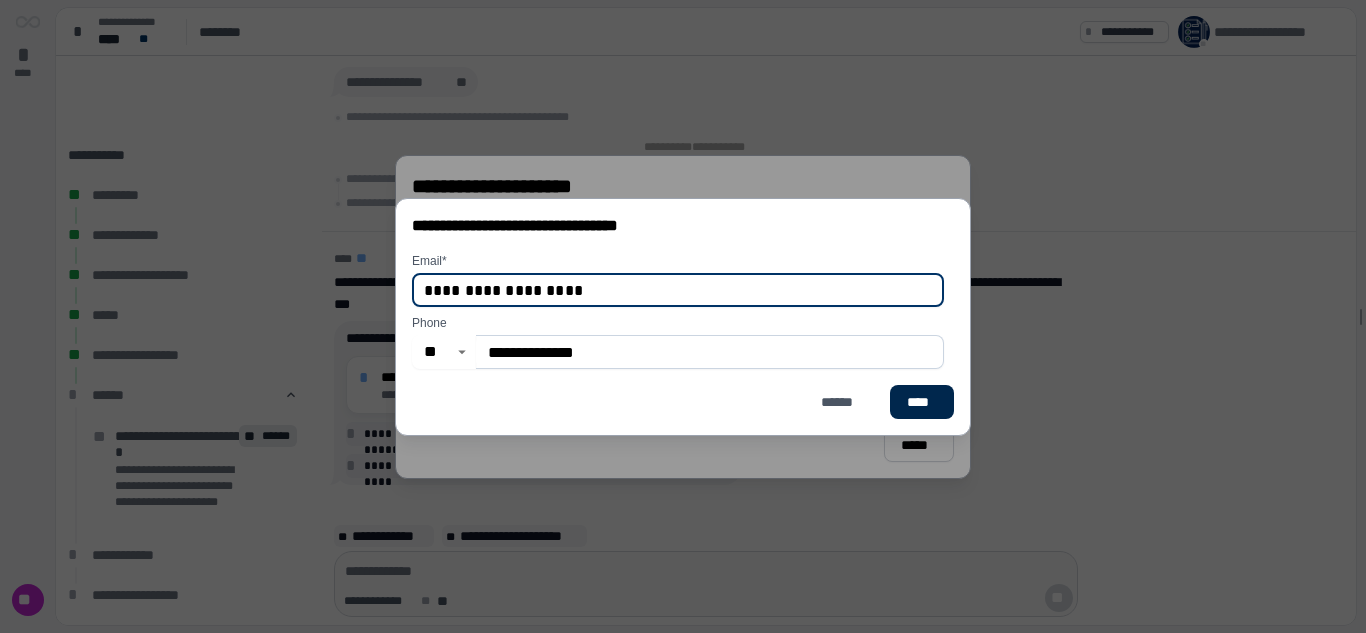 click on "****" at bounding box center [922, 402] 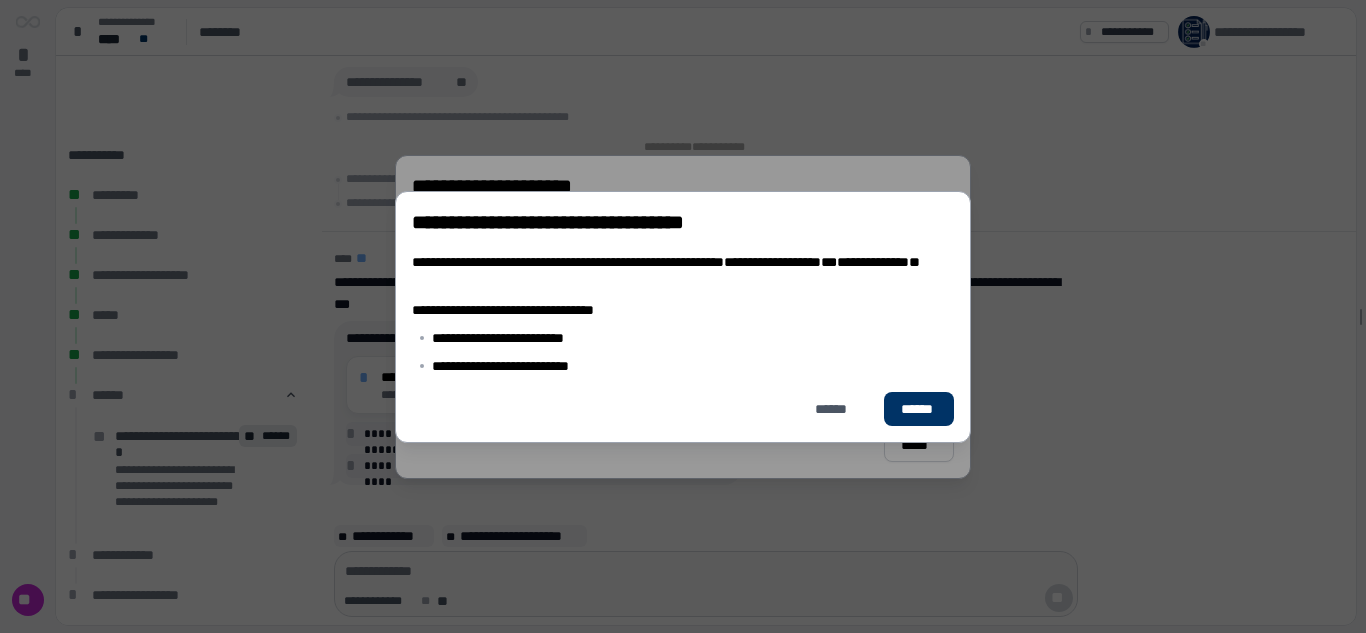 click on "******" at bounding box center [919, 409] 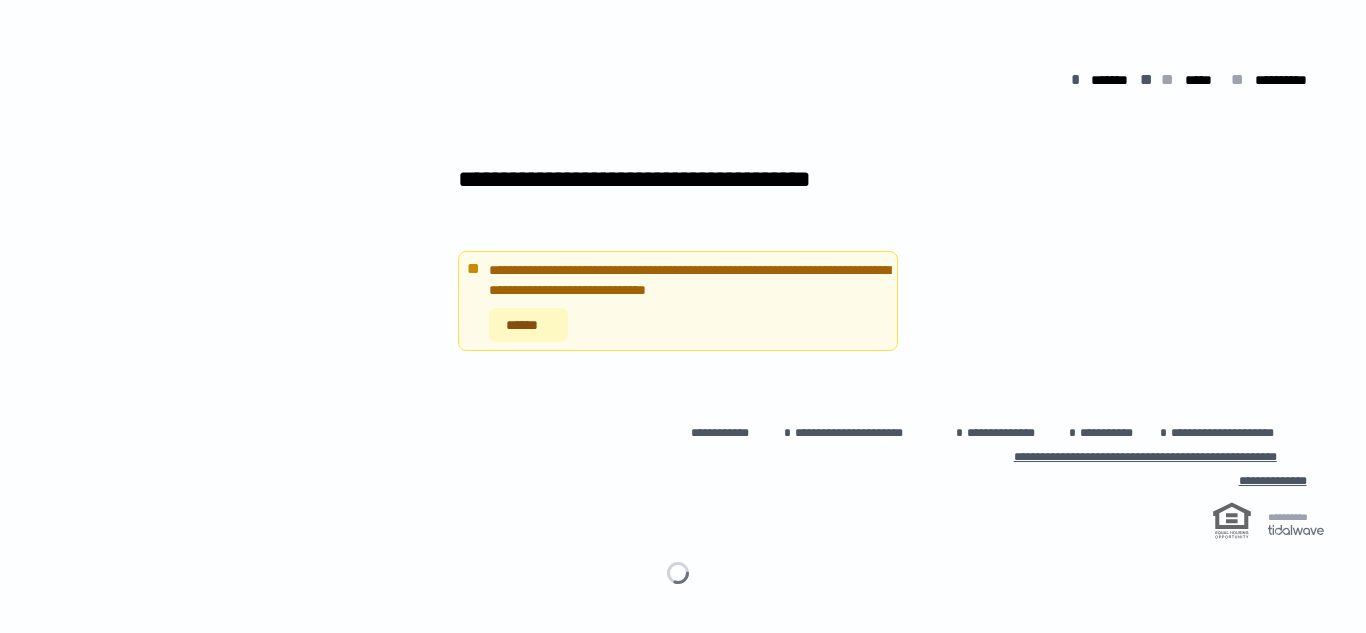 scroll, scrollTop: 0, scrollLeft: 0, axis: both 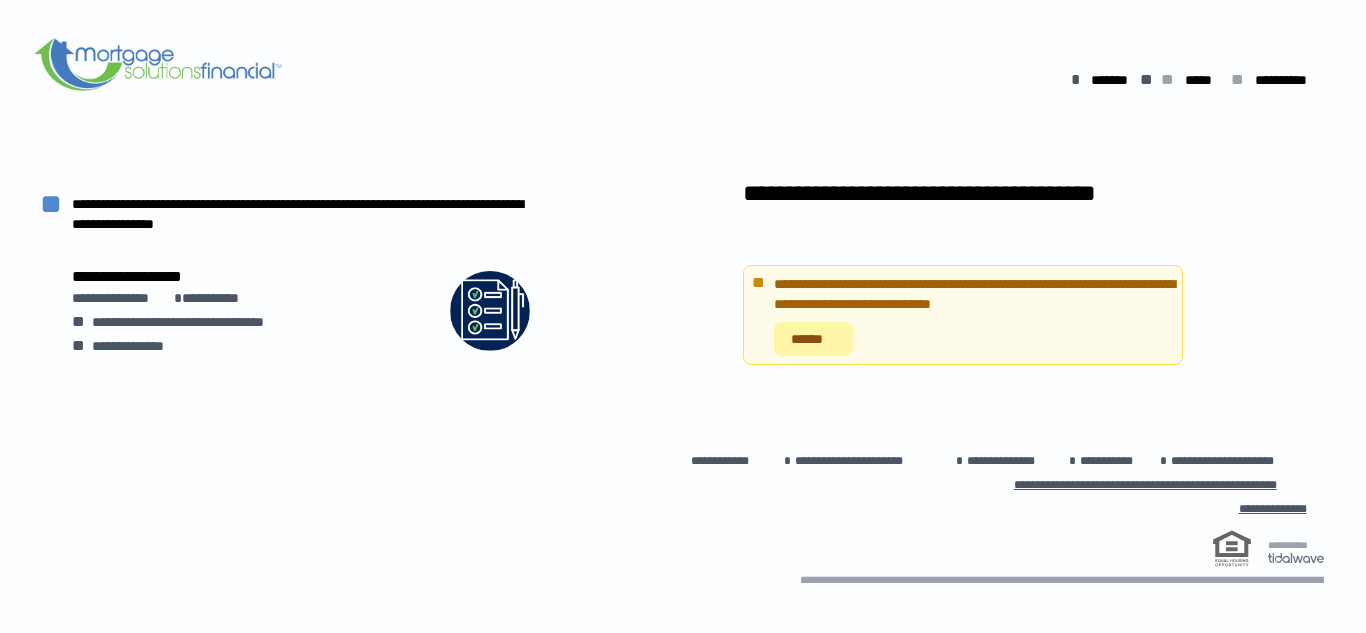 click on "******" at bounding box center [813, 339] 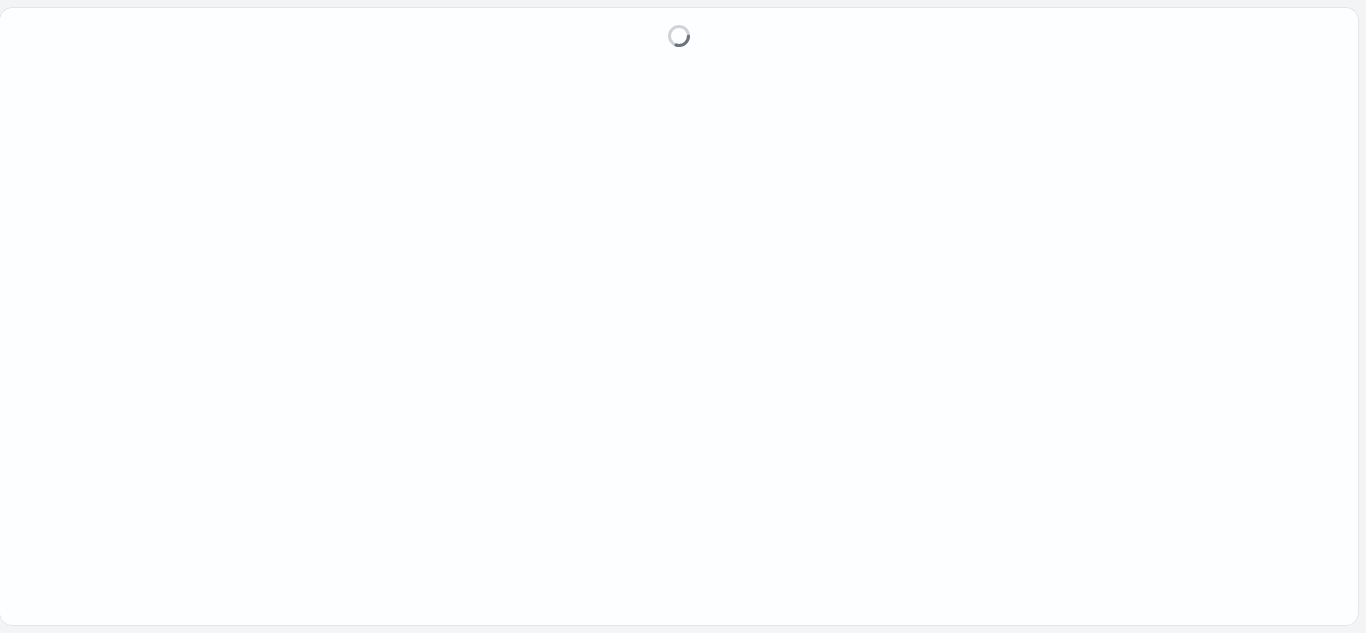scroll, scrollTop: 0, scrollLeft: 0, axis: both 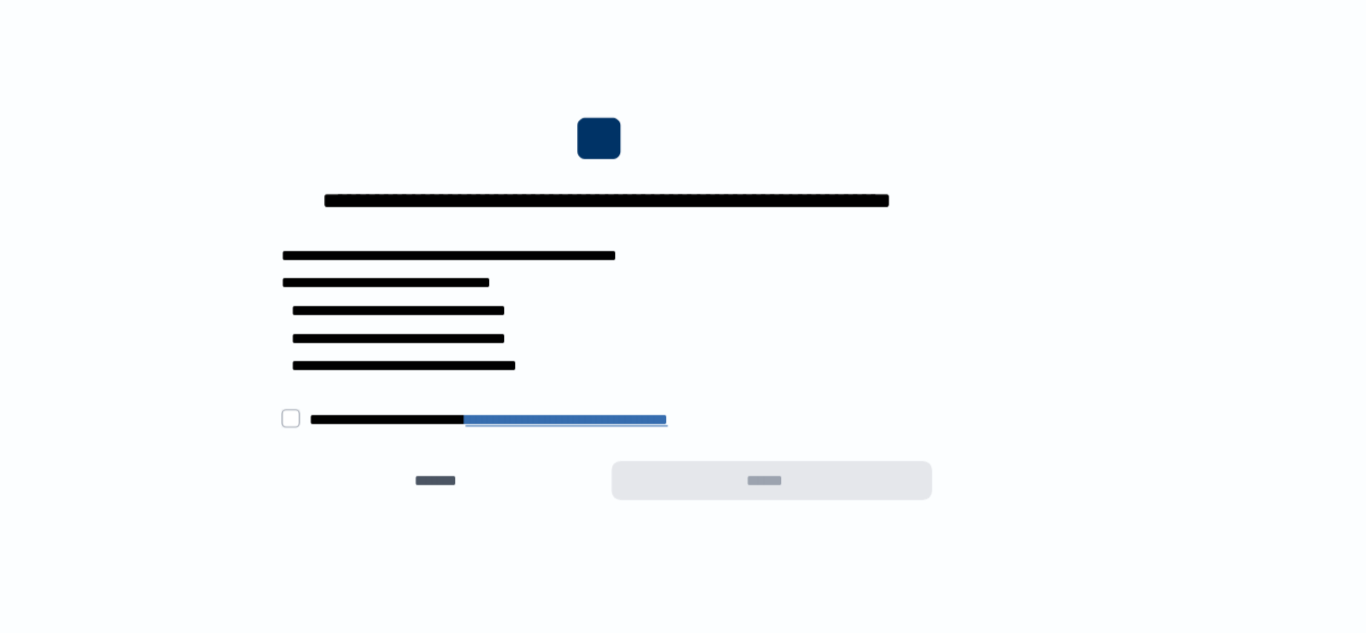 click on "**********" at bounding box center [639, 420] 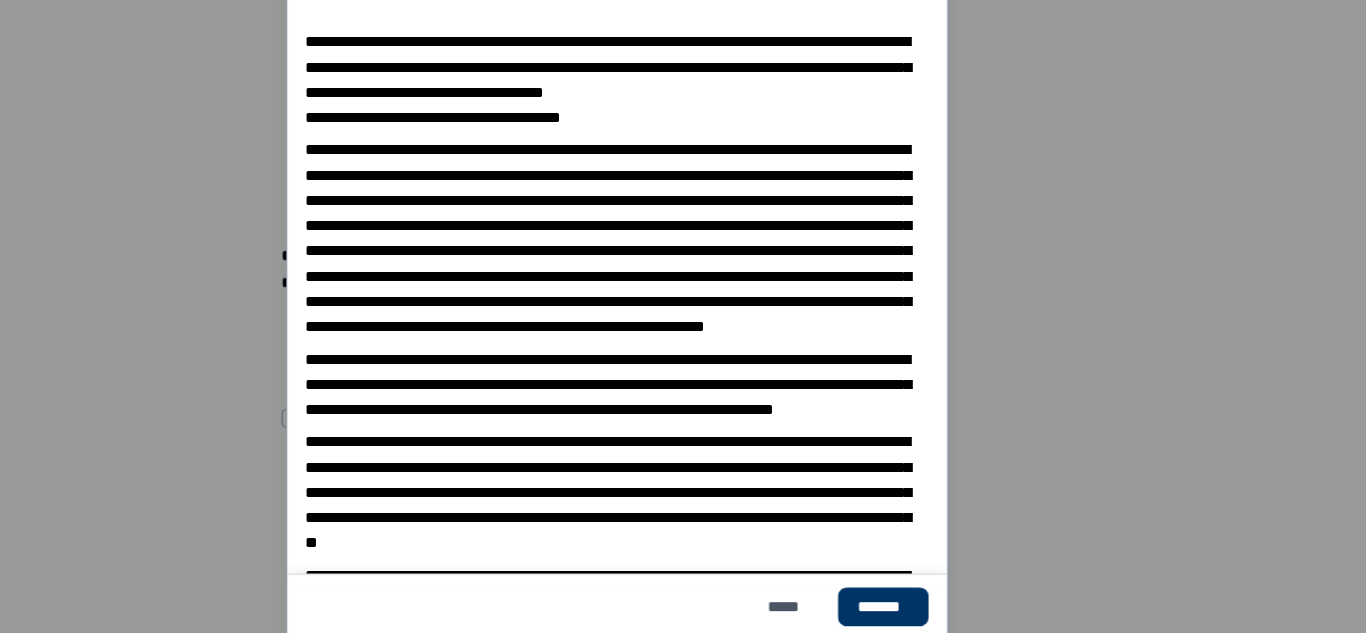 scroll, scrollTop: 0, scrollLeft: 0, axis: both 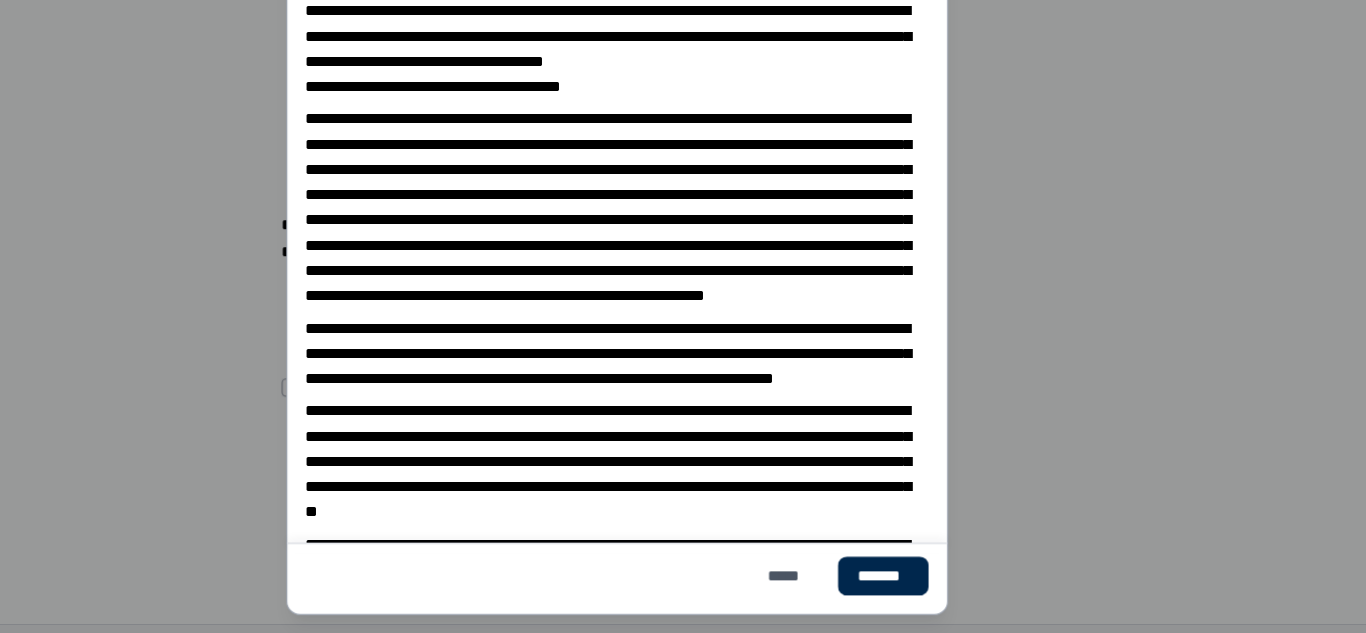 click on "*******" at bounding box center (914, 583) 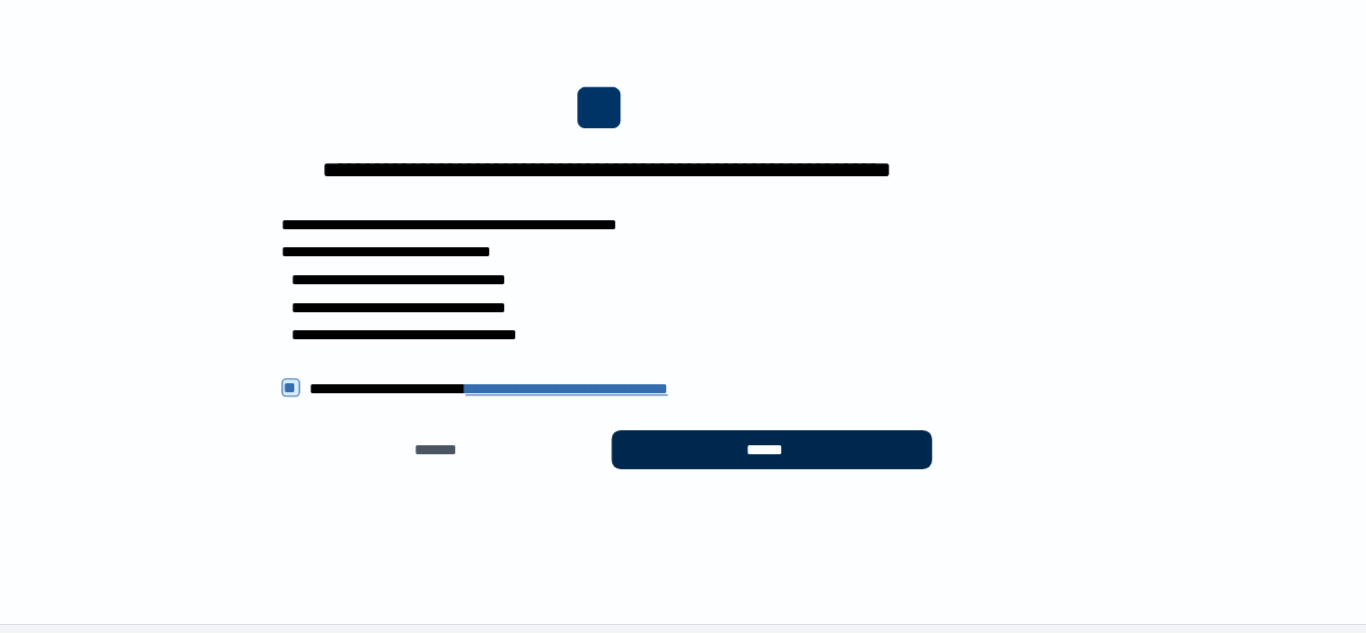 click on "******" at bounding box center [818, 473] 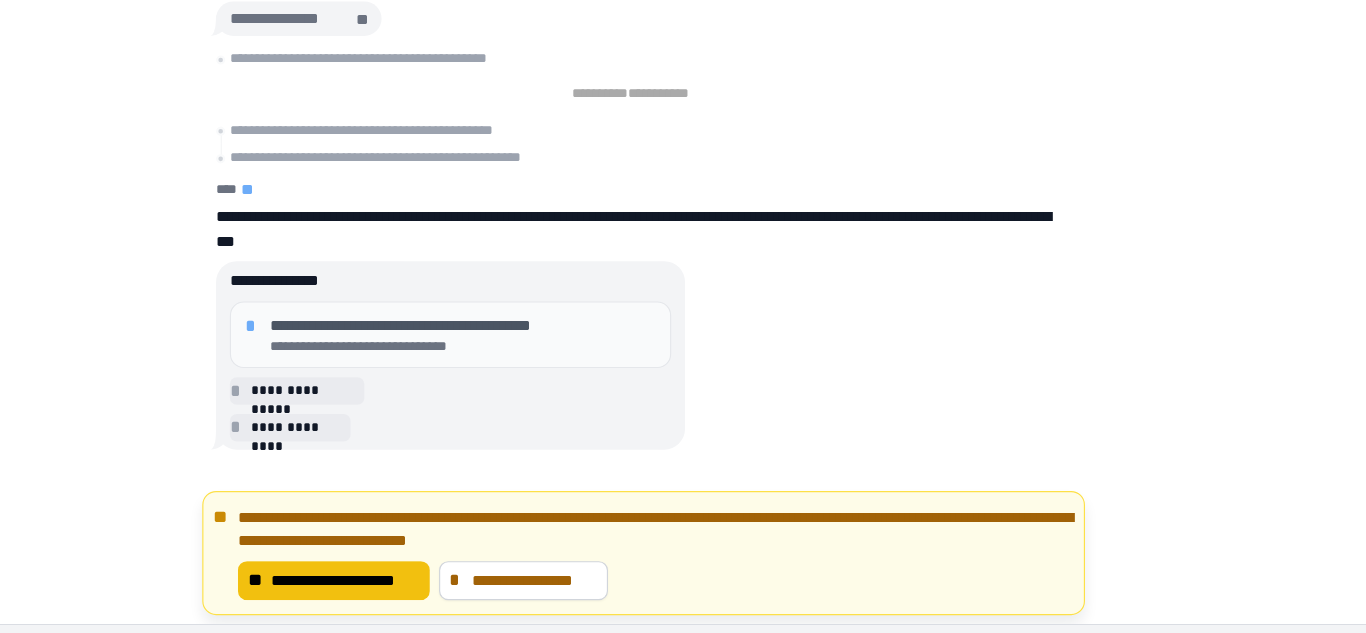 click on "**********" at bounding box center [446, 587] 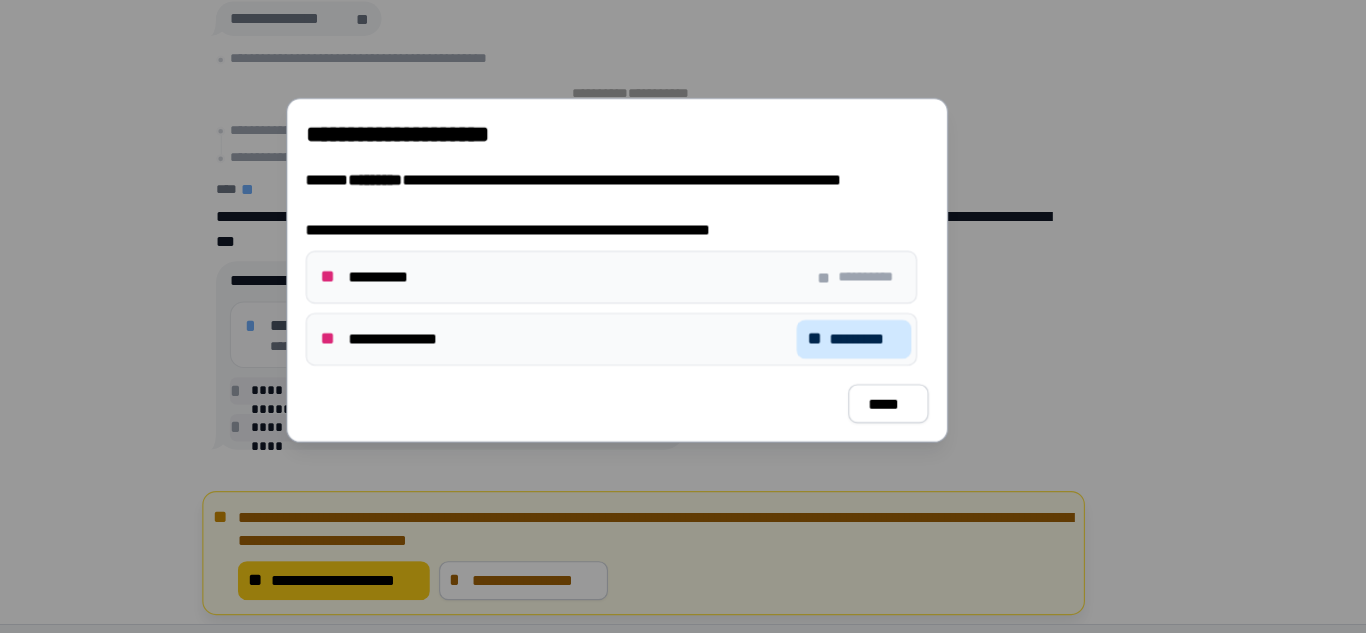 click on "*********" at bounding box center (899, 377) 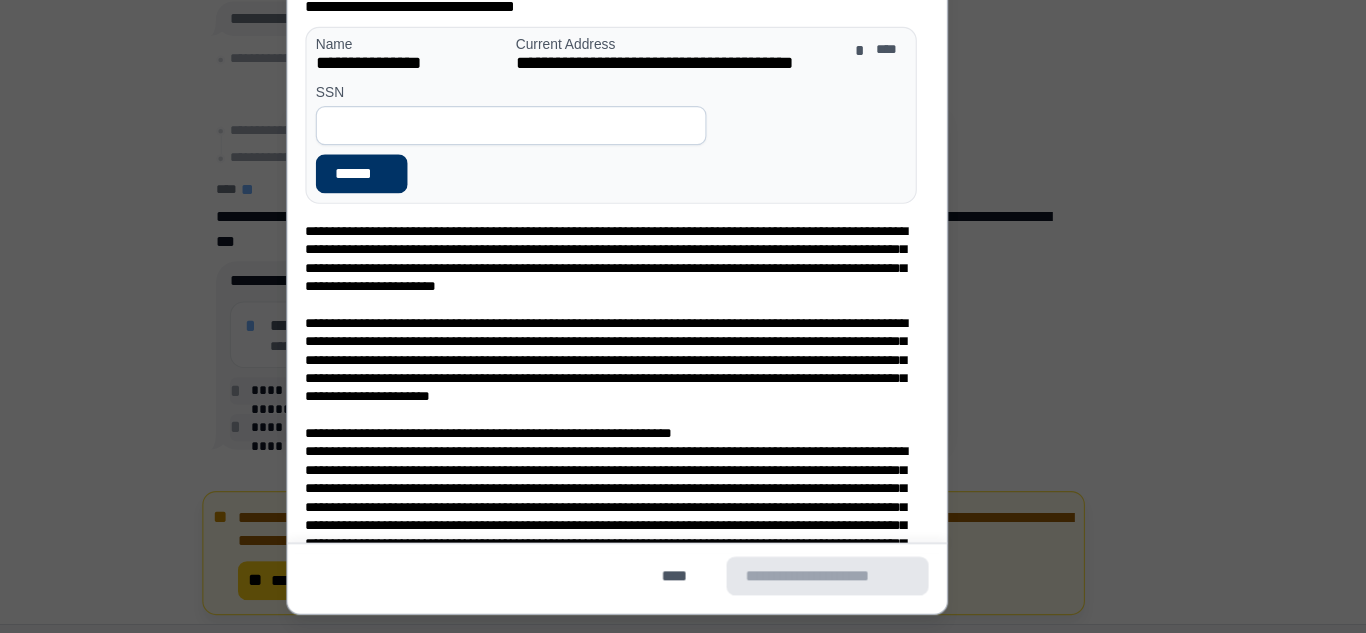 click at bounding box center [591, 191] 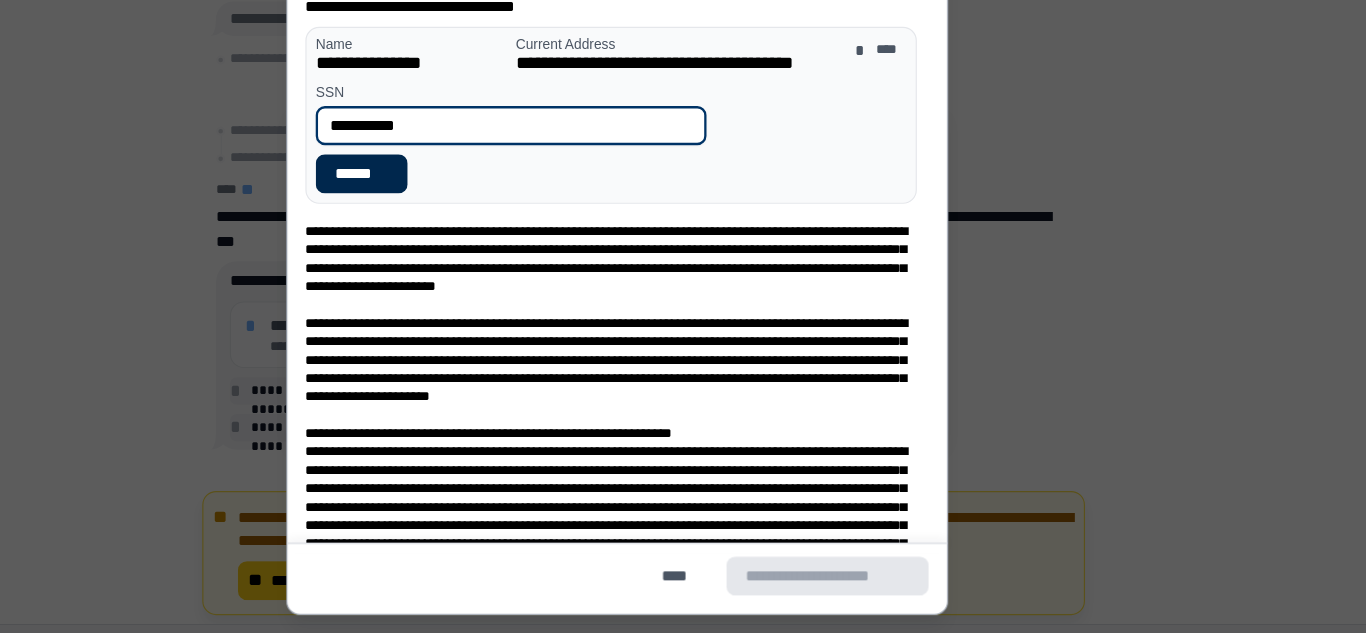 click on "******" at bounding box center (461, 233) 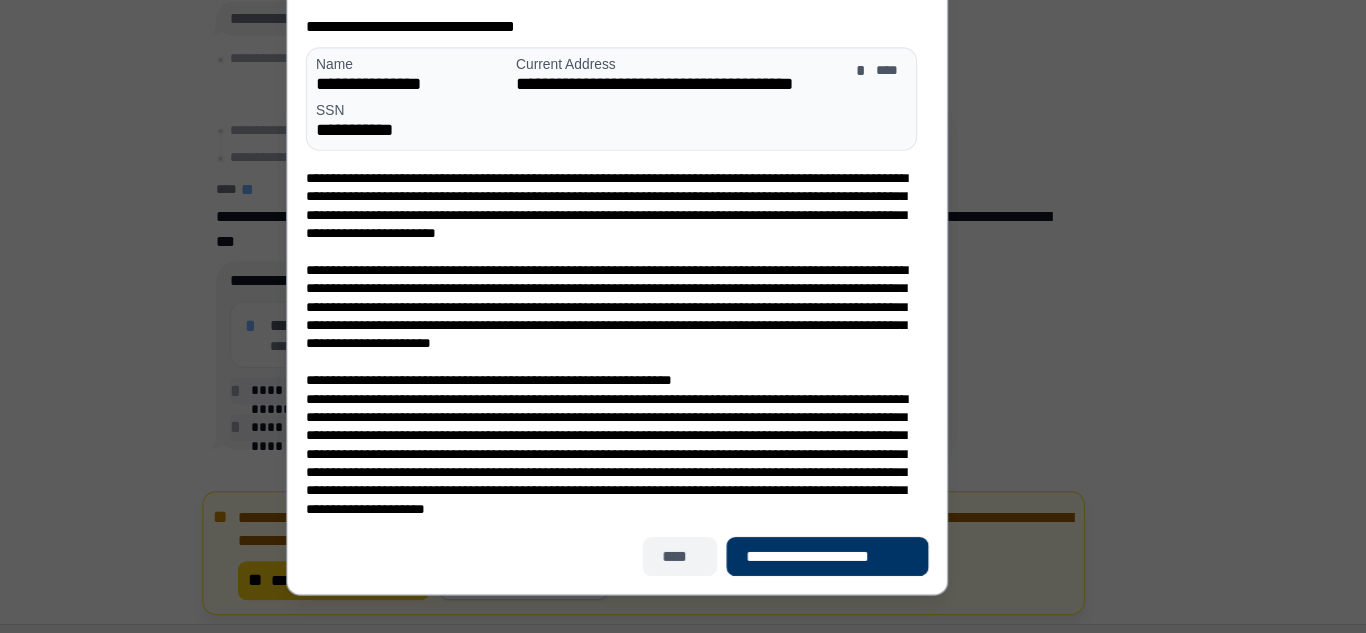 click on "****" at bounding box center (737, 566) 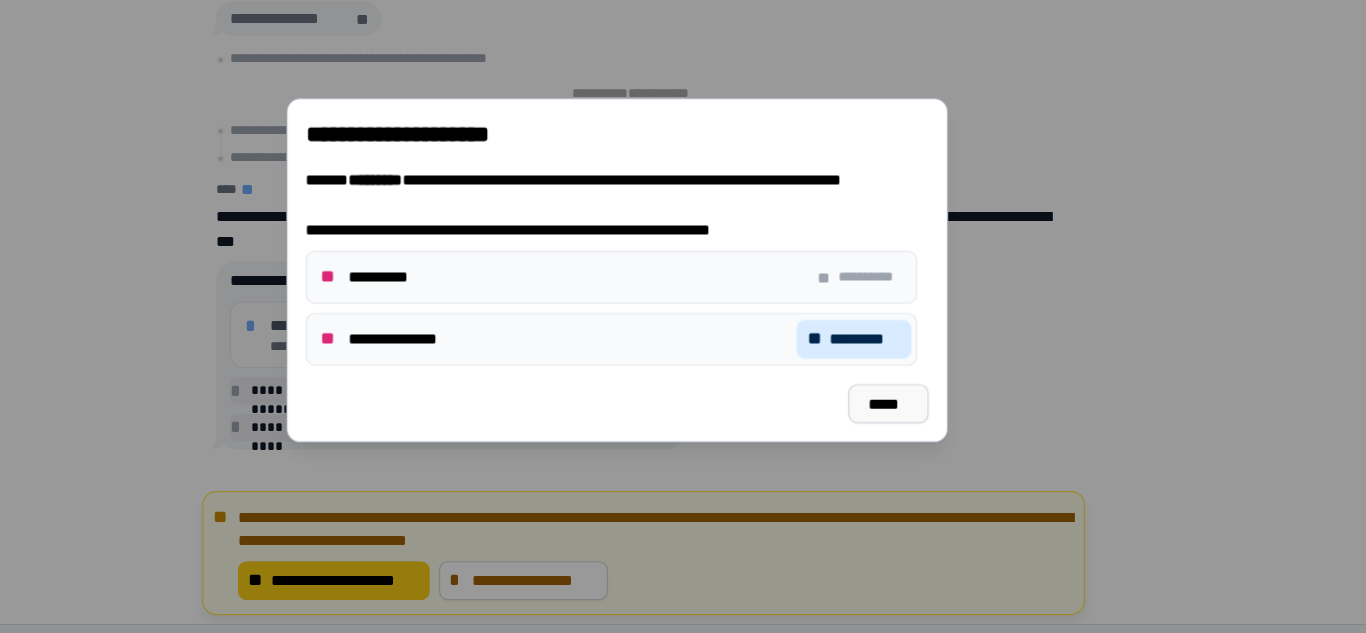 click on "*****" at bounding box center (919, 433) 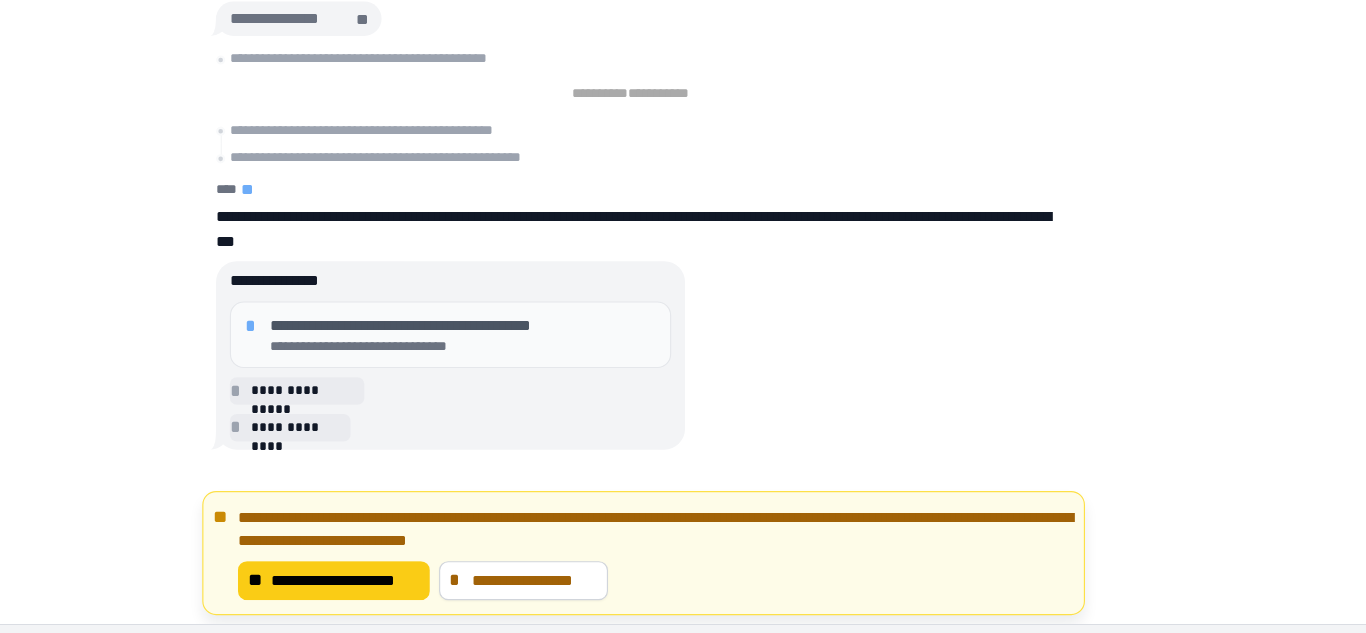 click on "*" at bounding box center [367, 366] 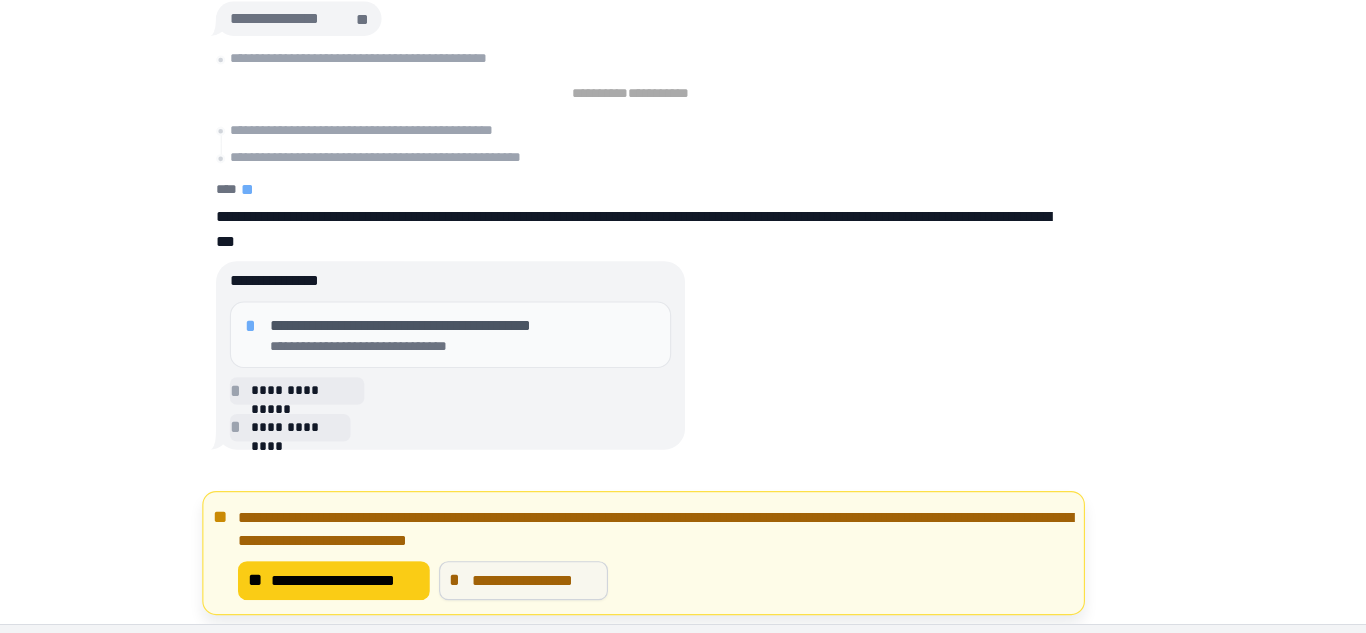 click on "**********" at bounding box center (611, 587) 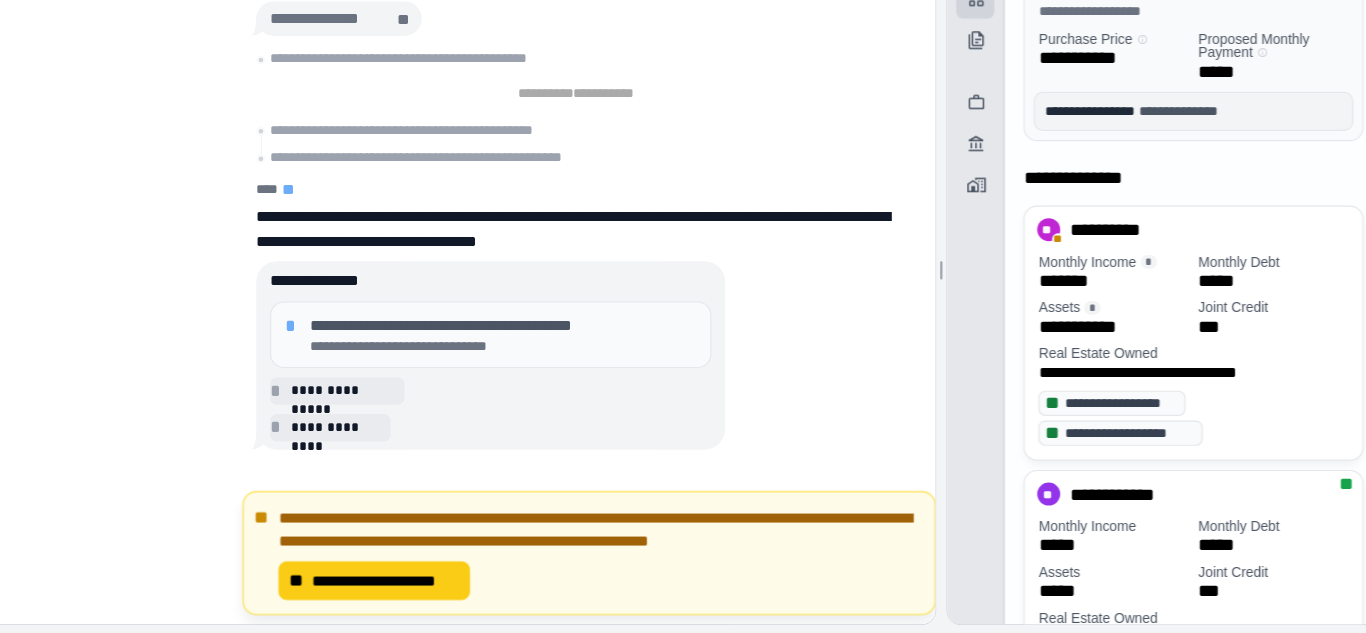 scroll, scrollTop: 399, scrollLeft: 0, axis: vertical 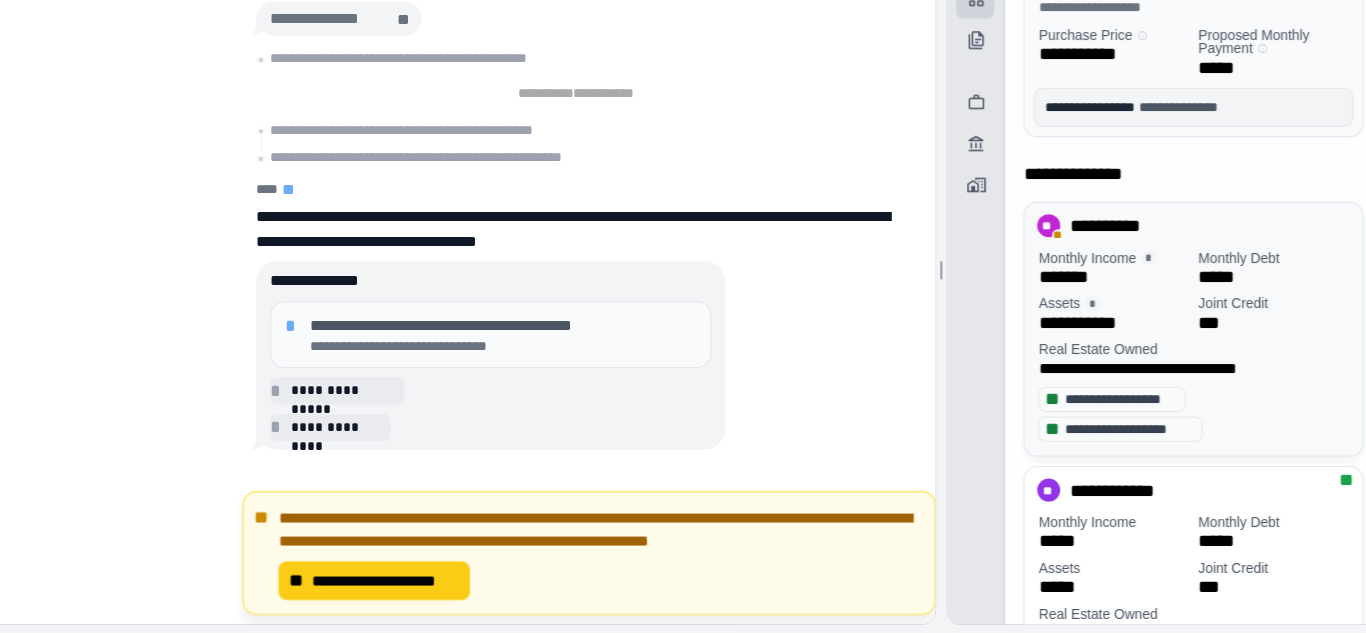 click on "Monthly Debt" at bounding box center [1223, 306] 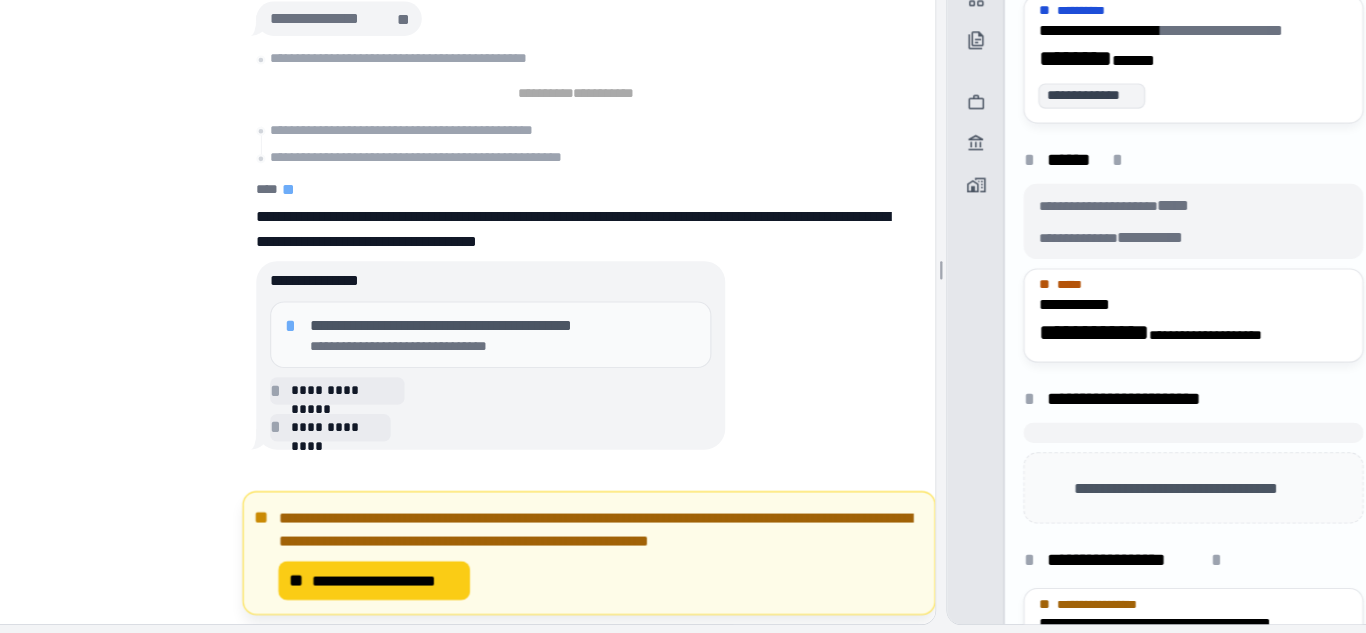scroll, scrollTop: 428, scrollLeft: 0, axis: vertical 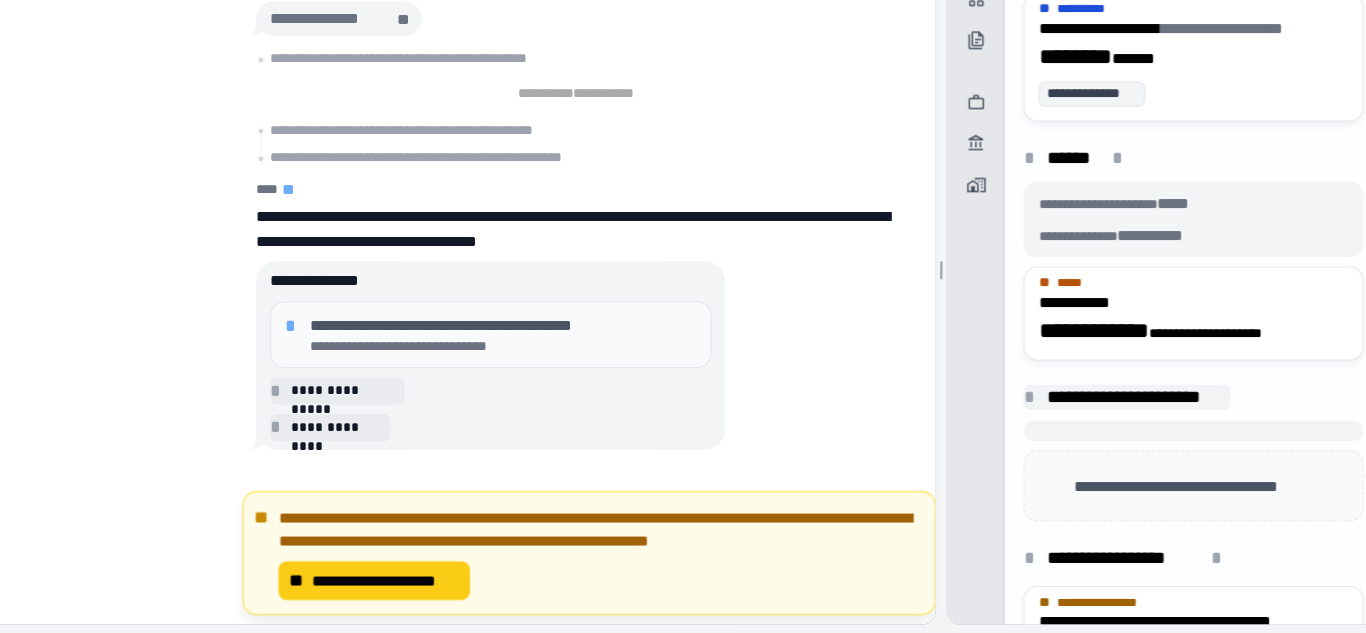 click on "**********" at bounding box center (1134, 428) 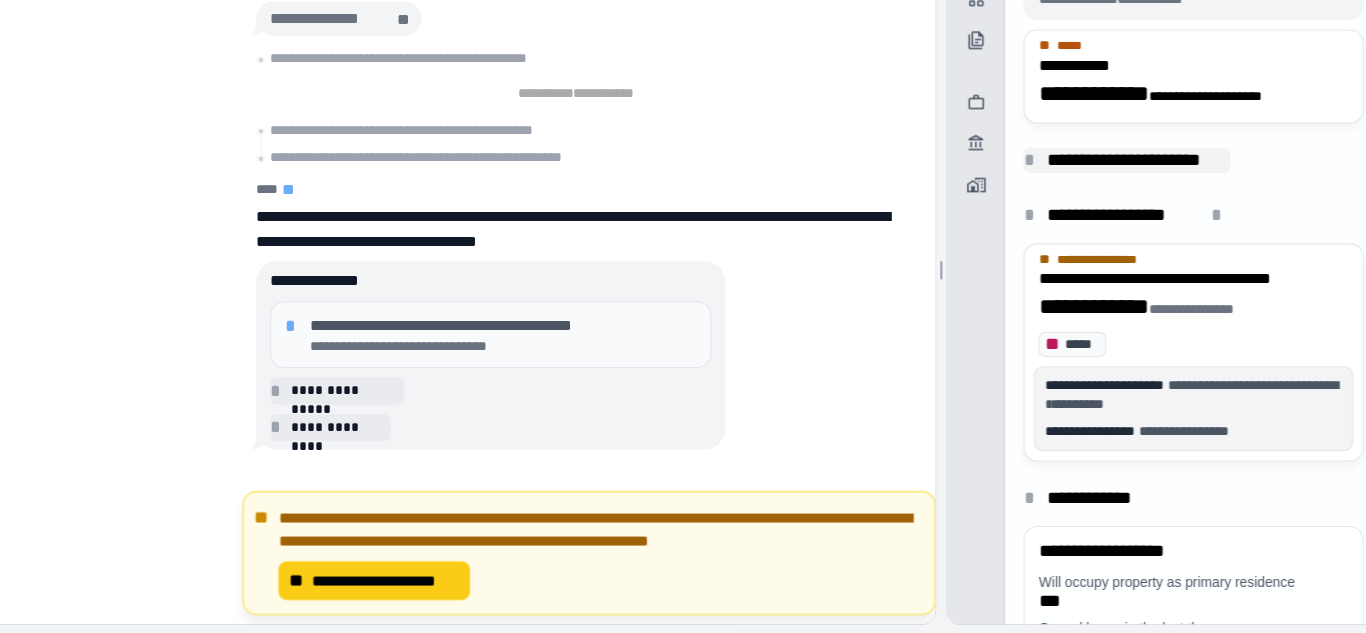 scroll, scrollTop: 637, scrollLeft: 0, axis: vertical 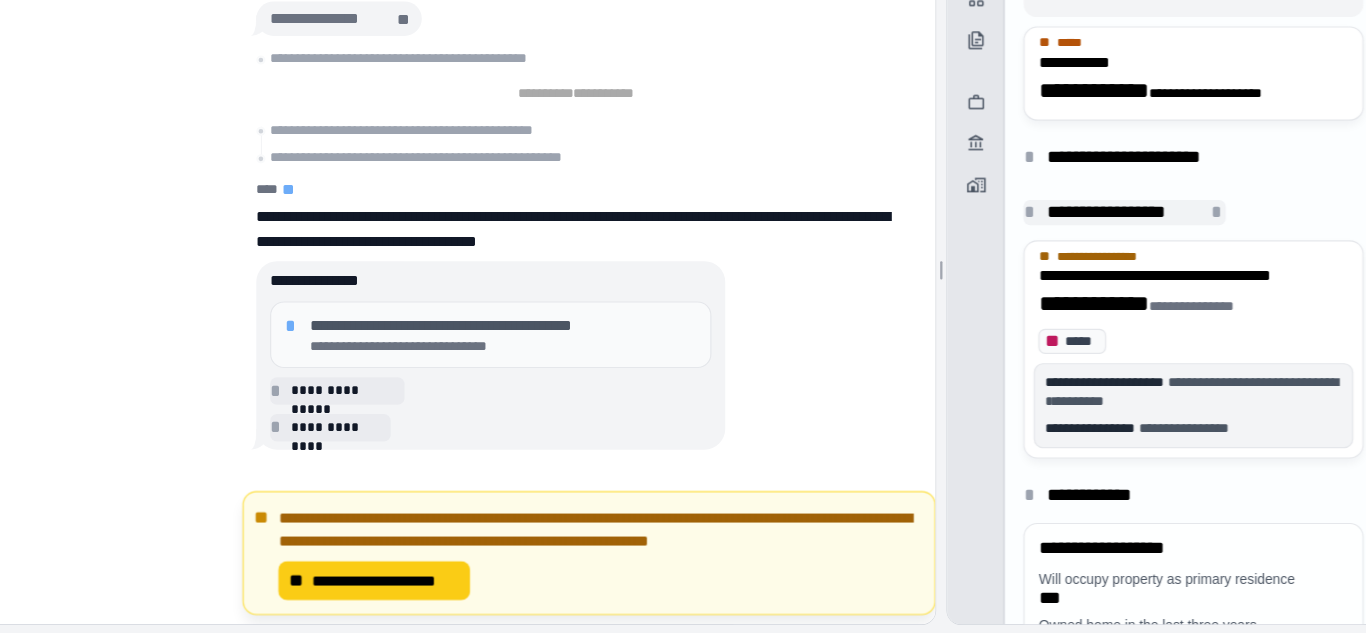 click on "**********" at bounding box center (1123, 267) 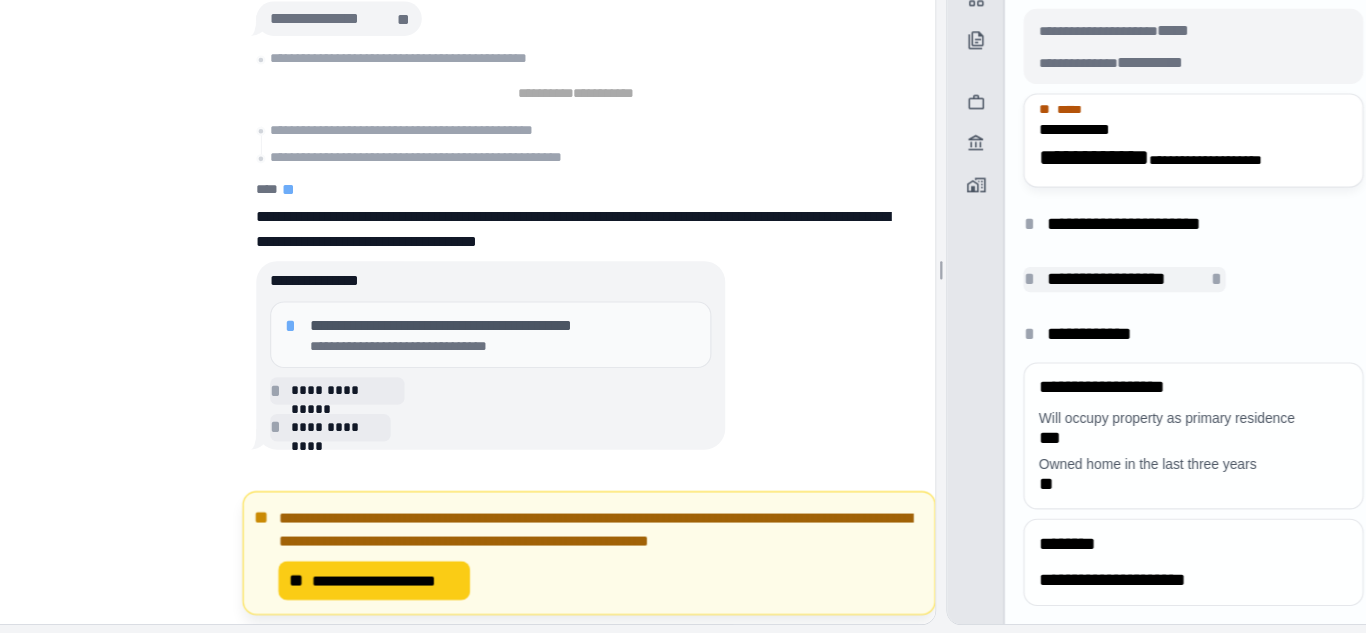 click on "**********" at bounding box center (1123, 325) 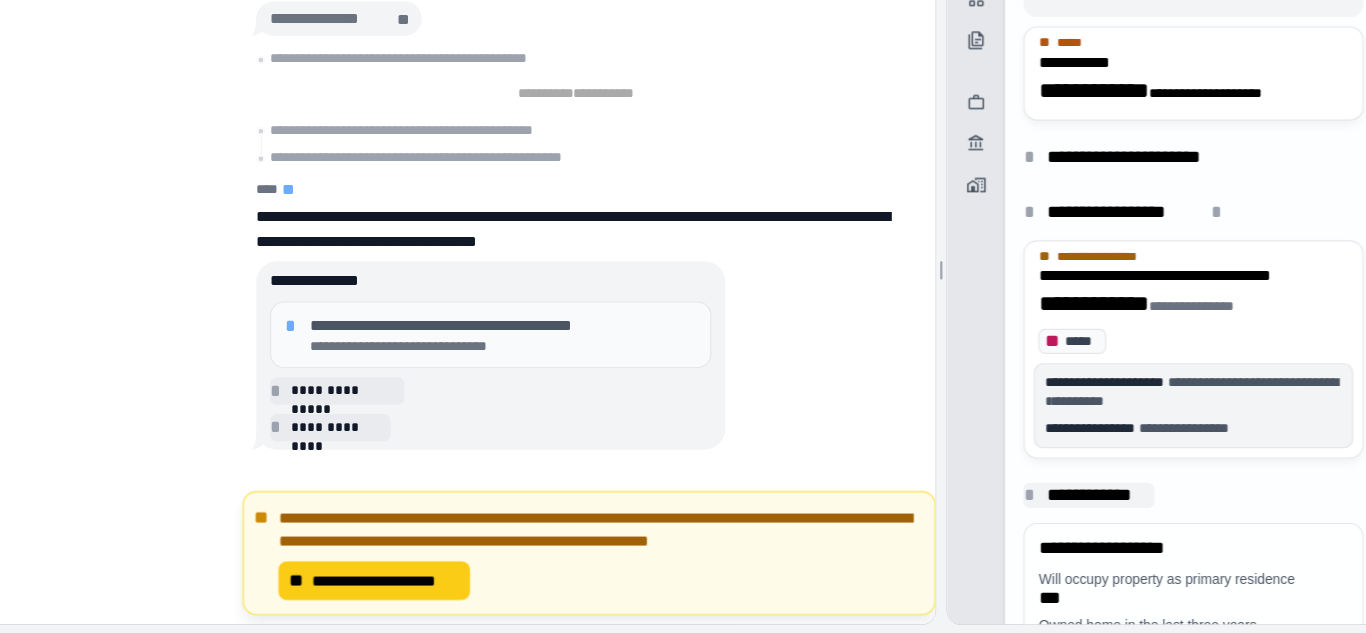 click on "**********" at bounding box center [1101, 513] 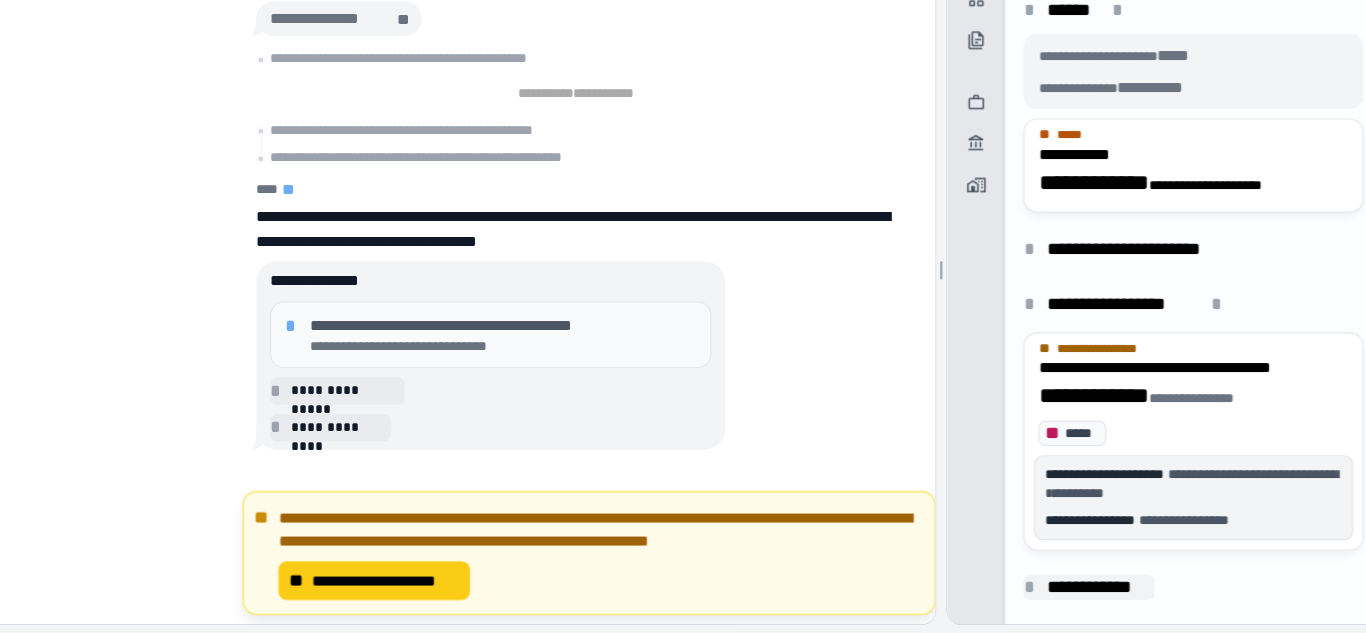 click on "**********" at bounding box center (1101, 593) 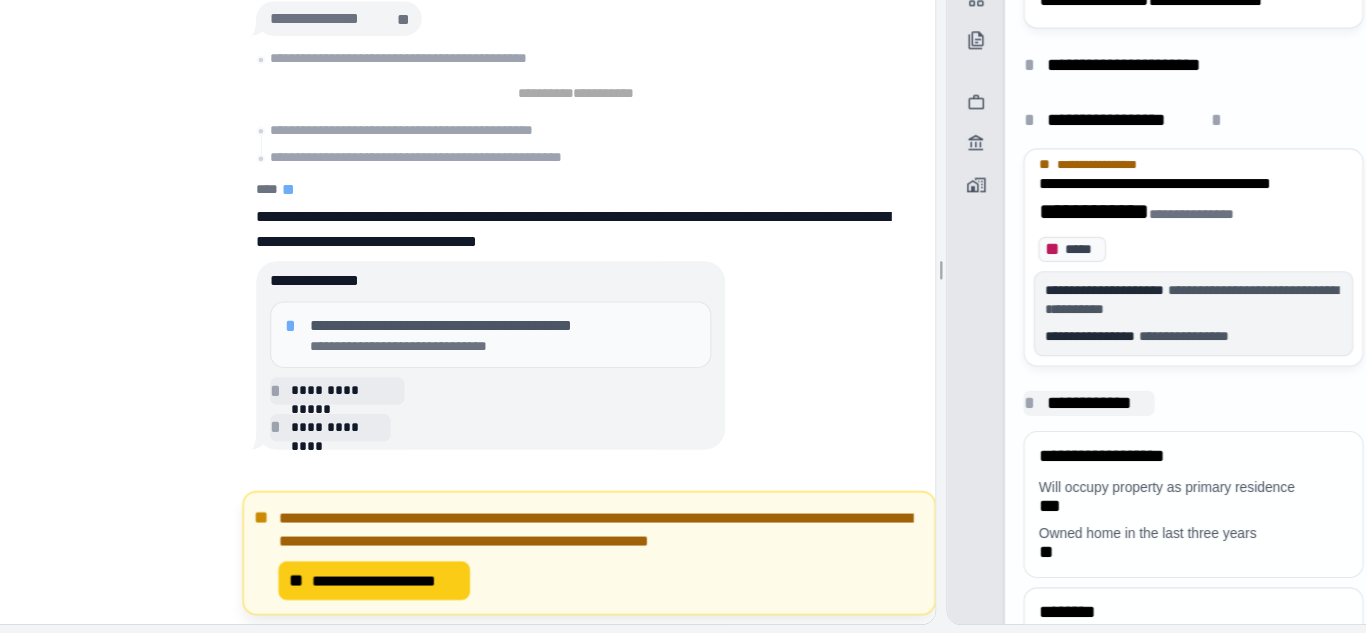 scroll, scrollTop: 777, scrollLeft: 0, axis: vertical 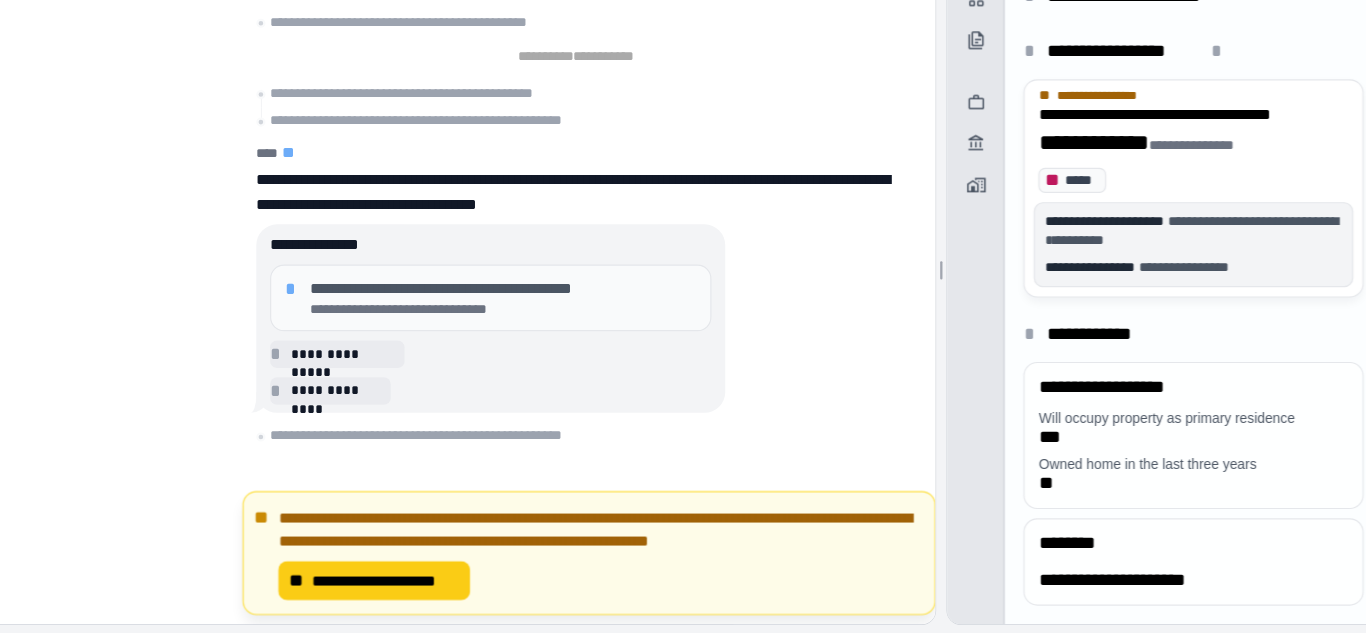 click on "**********" at bounding box center [1120, 587] 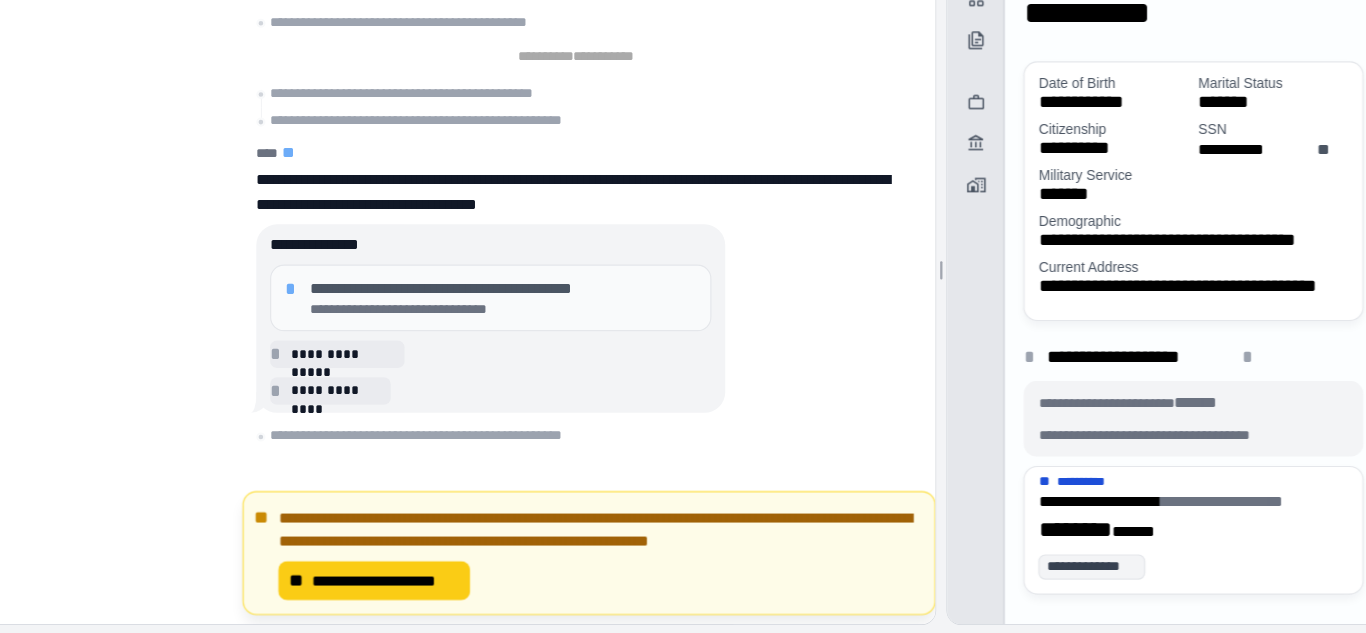 scroll, scrollTop: 12, scrollLeft: 0, axis: vertical 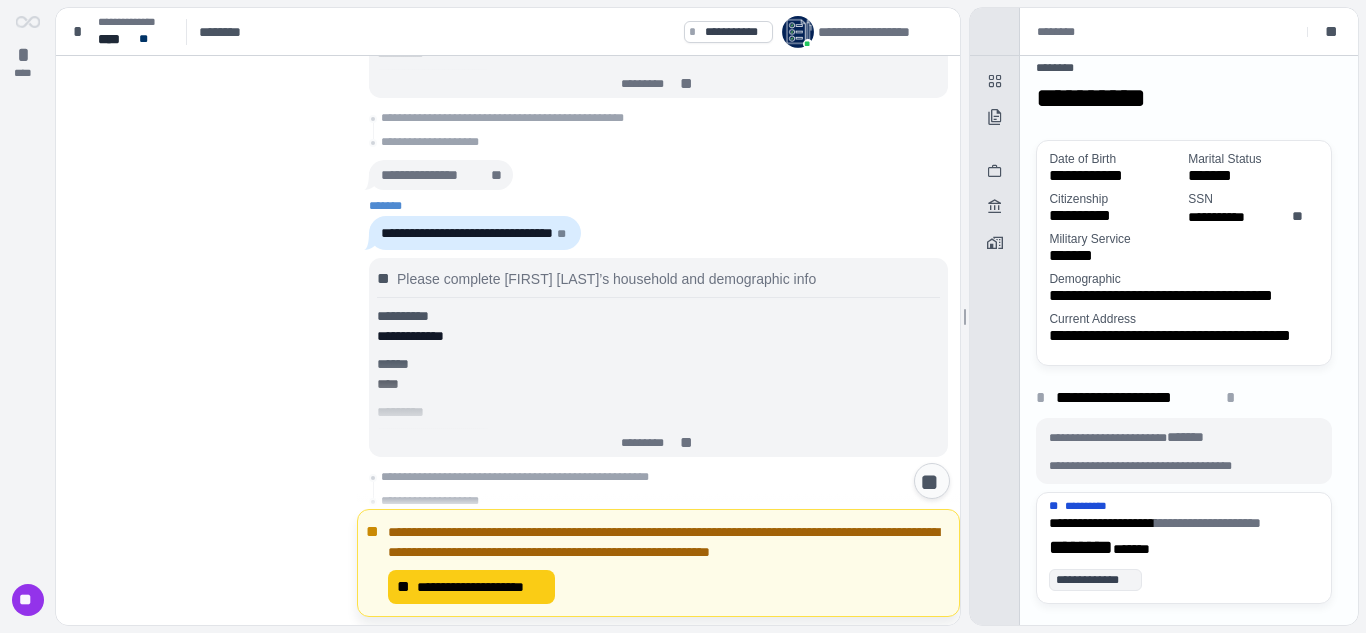 click on "**" at bounding box center (563, 234) 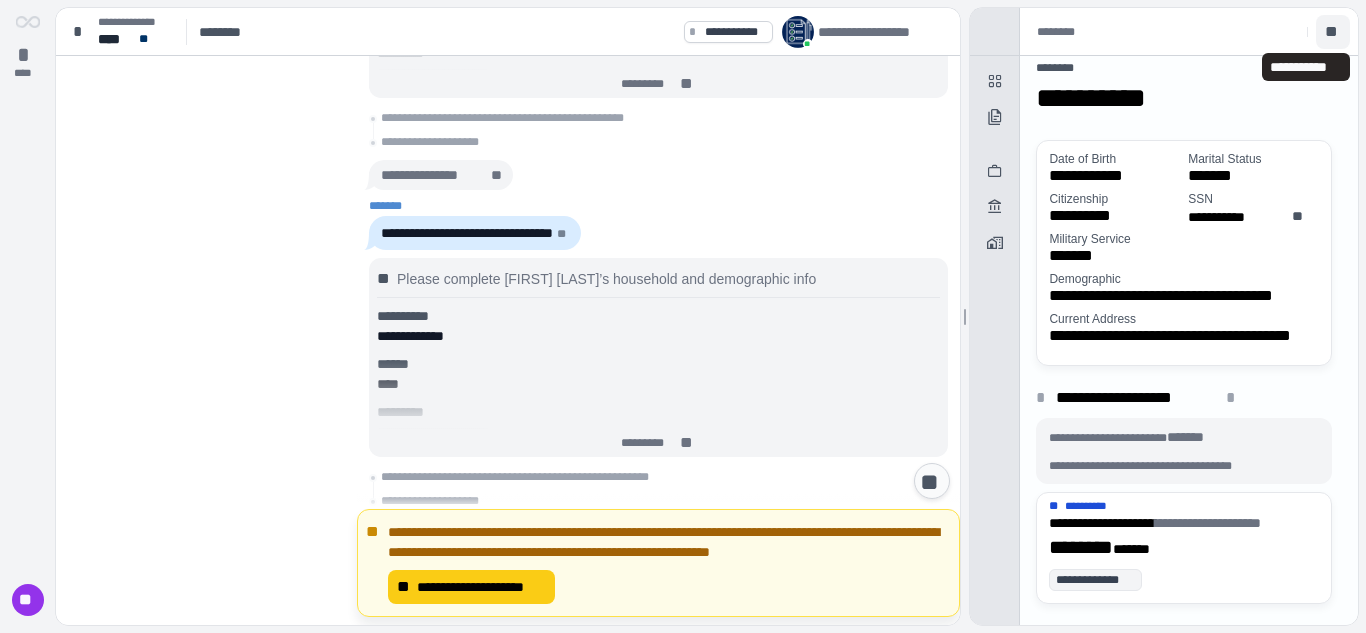 click on "**" at bounding box center [1333, 32] 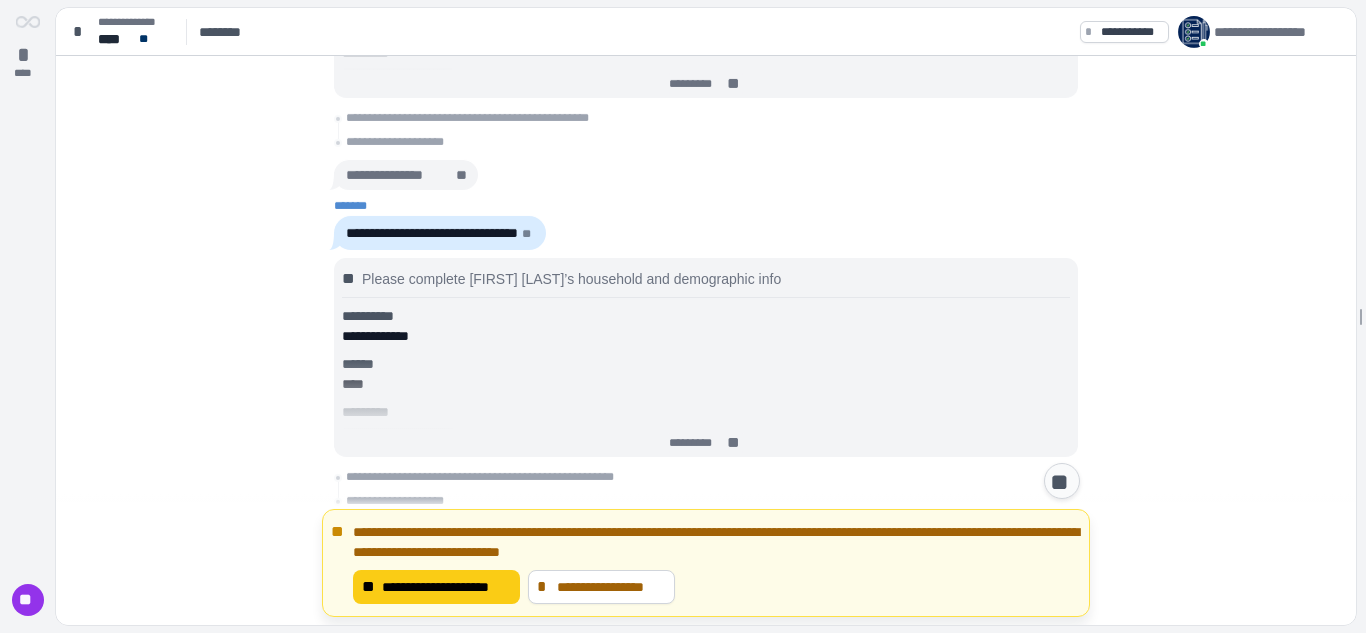click on "**********" at bounding box center (432, 233) 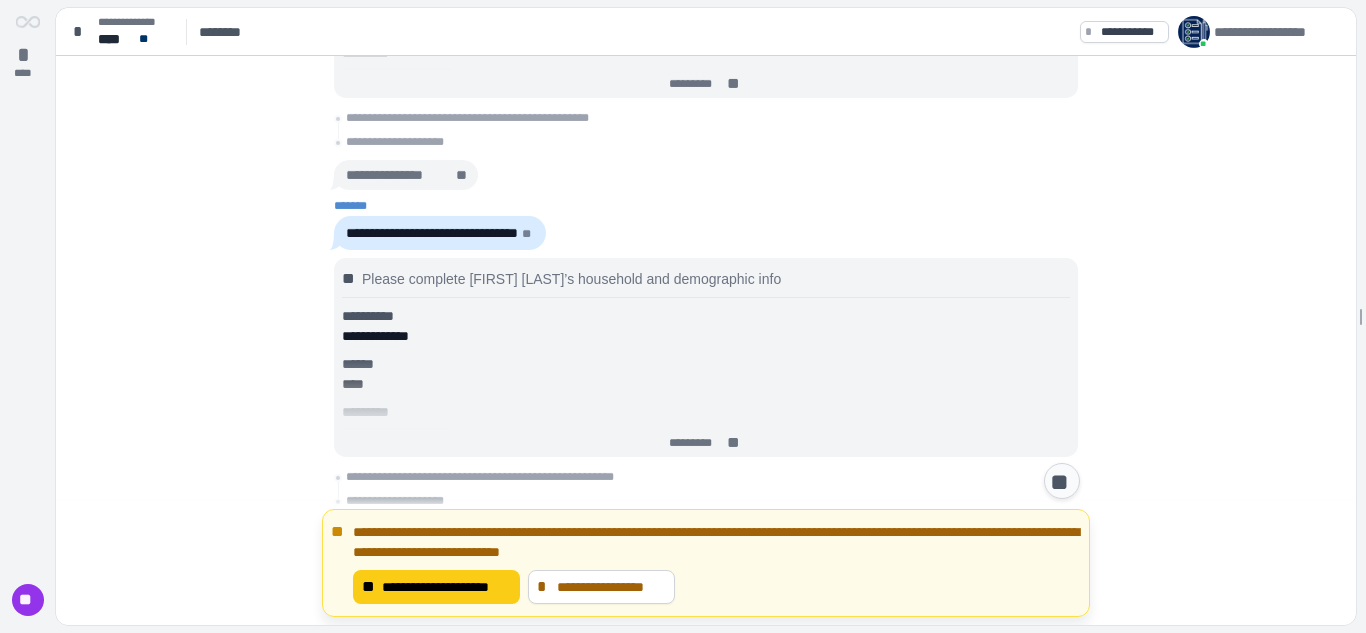 click on "**********" at bounding box center [432, 233] 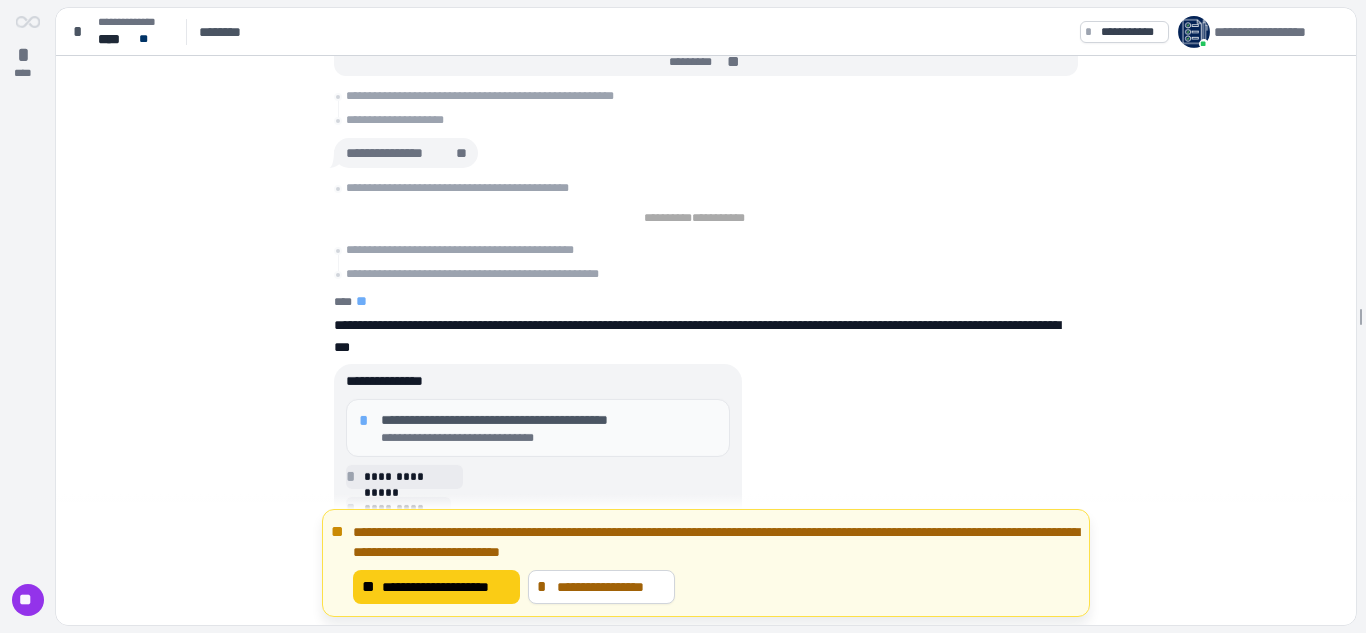scroll, scrollTop: 0, scrollLeft: 0, axis: both 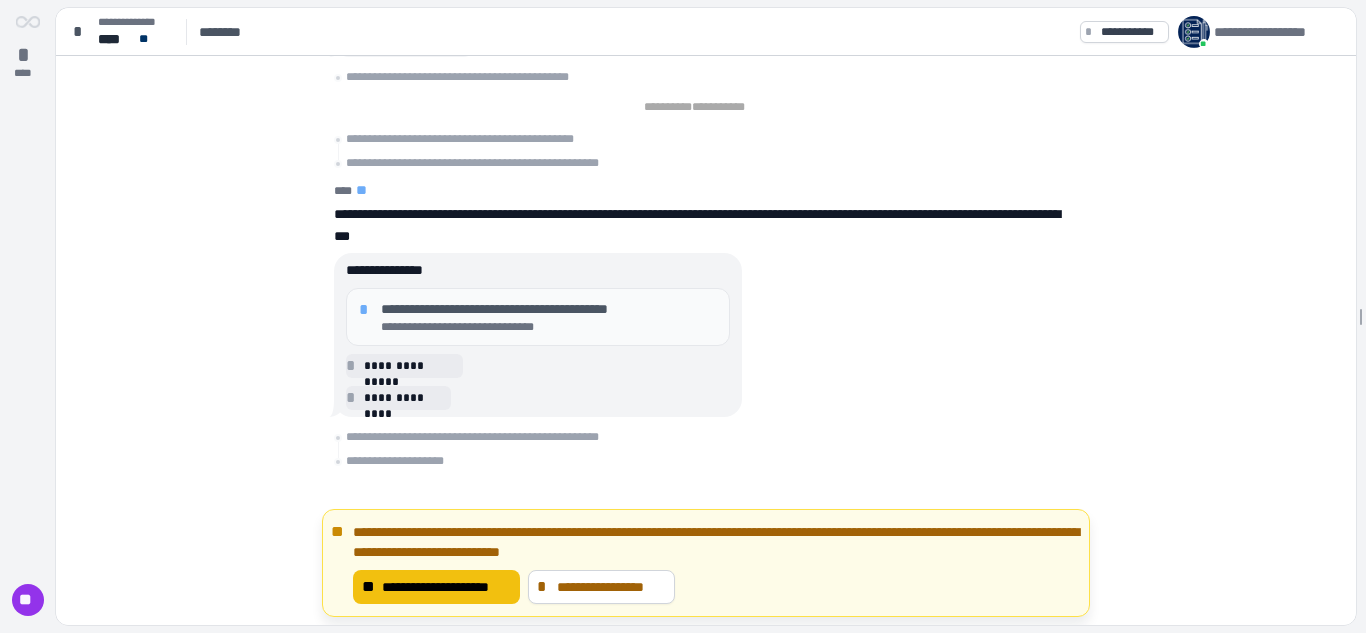click on "**********" at bounding box center (446, 587) 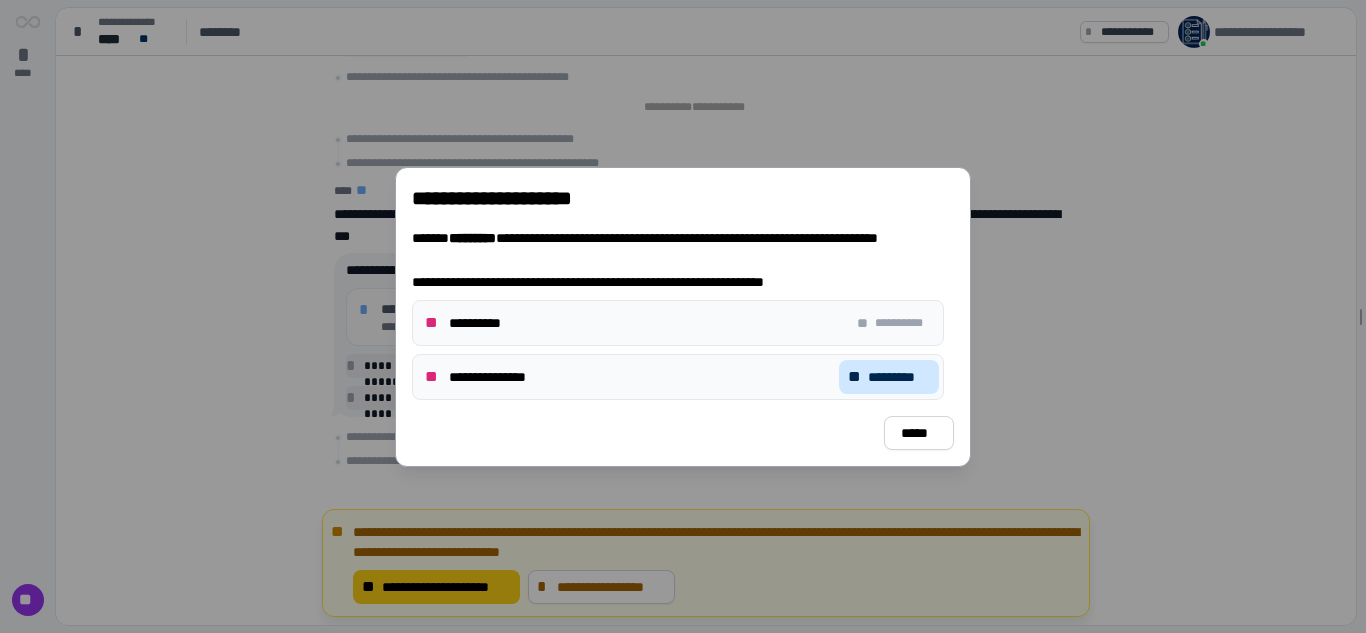 click on "*********" at bounding box center [899, 377] 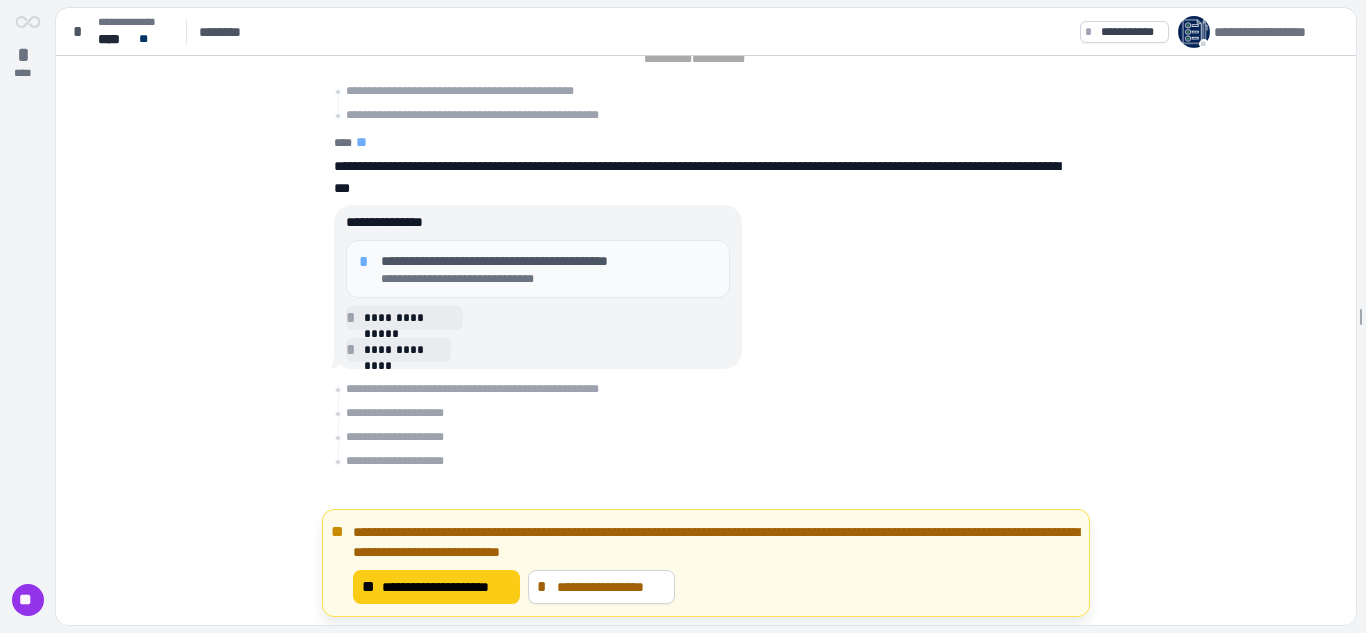 scroll, scrollTop: 0, scrollLeft: 0, axis: both 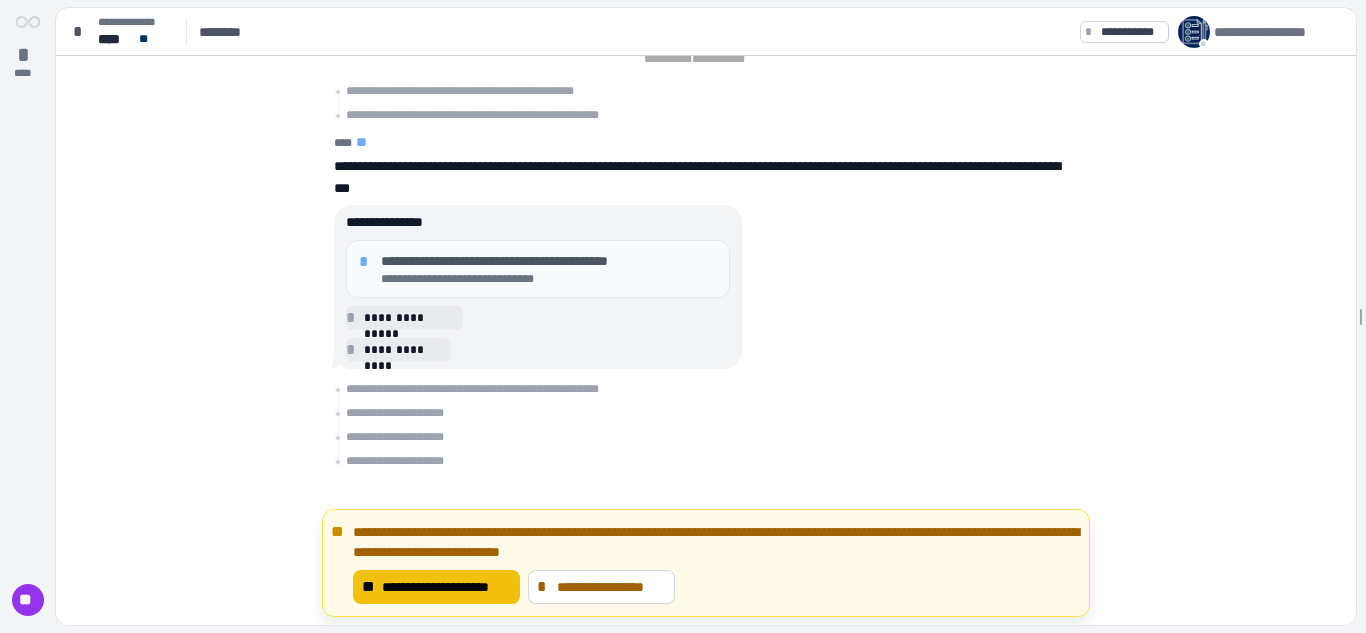 click on "**********" at bounding box center [446, 587] 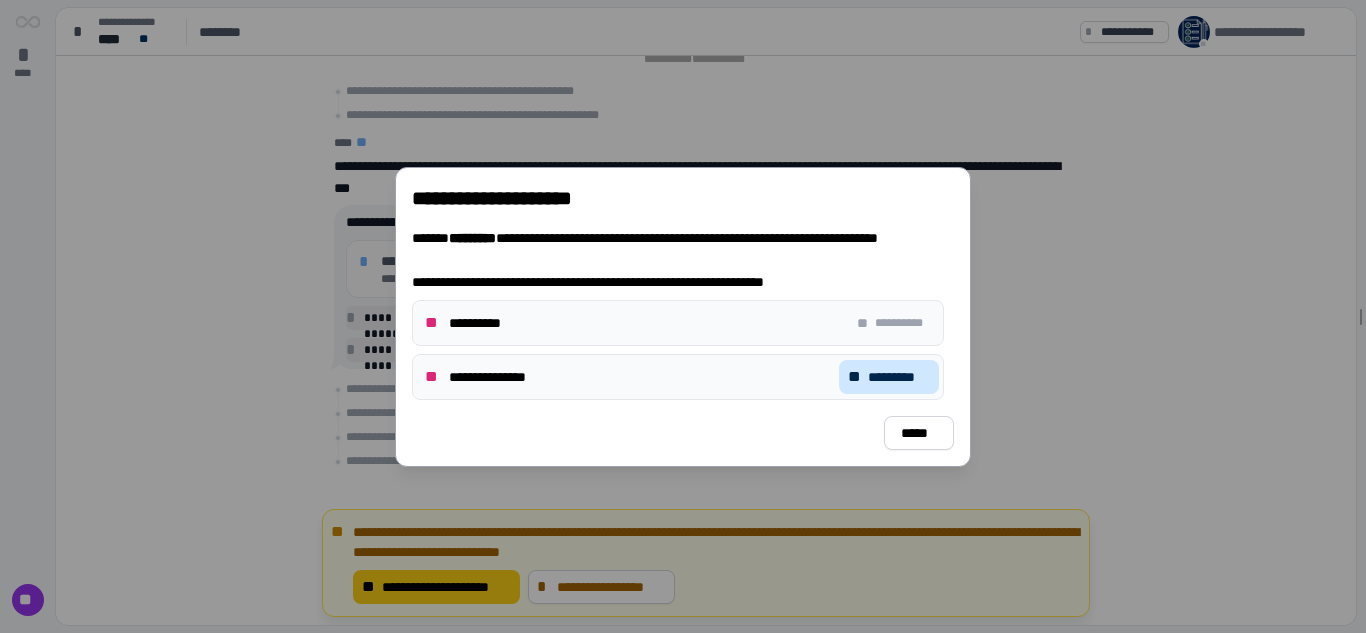click on "** *********" at bounding box center [889, 377] 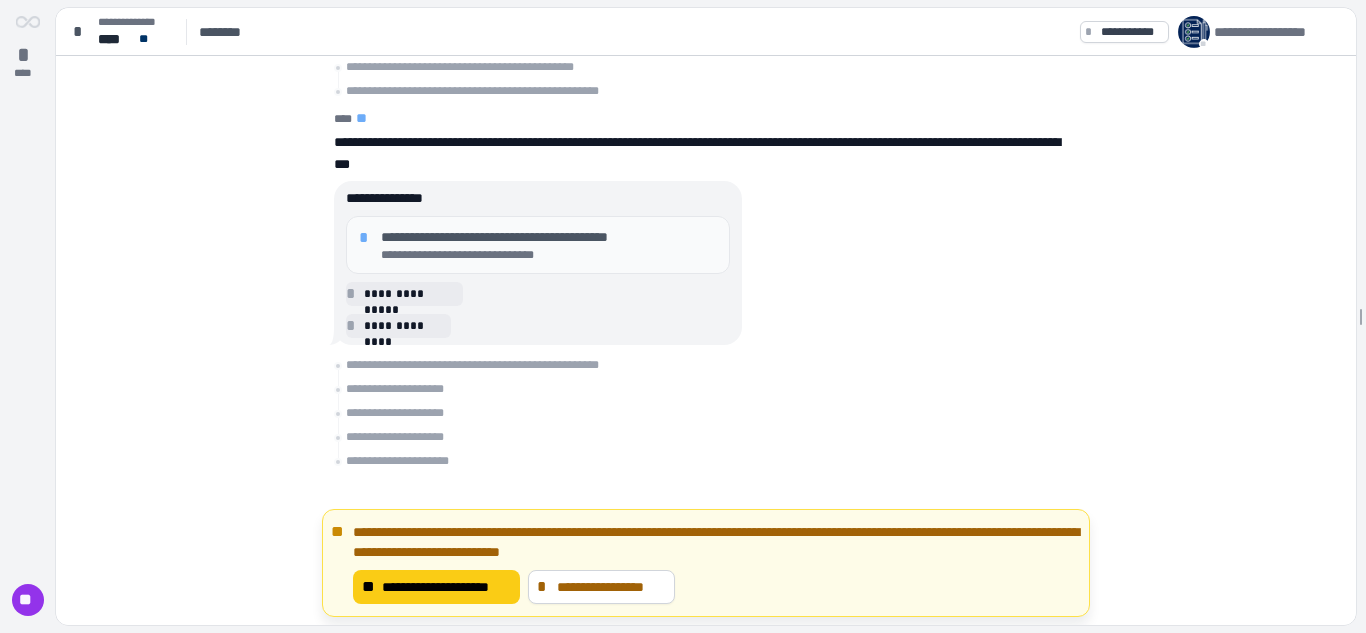 scroll, scrollTop: 0, scrollLeft: 0, axis: both 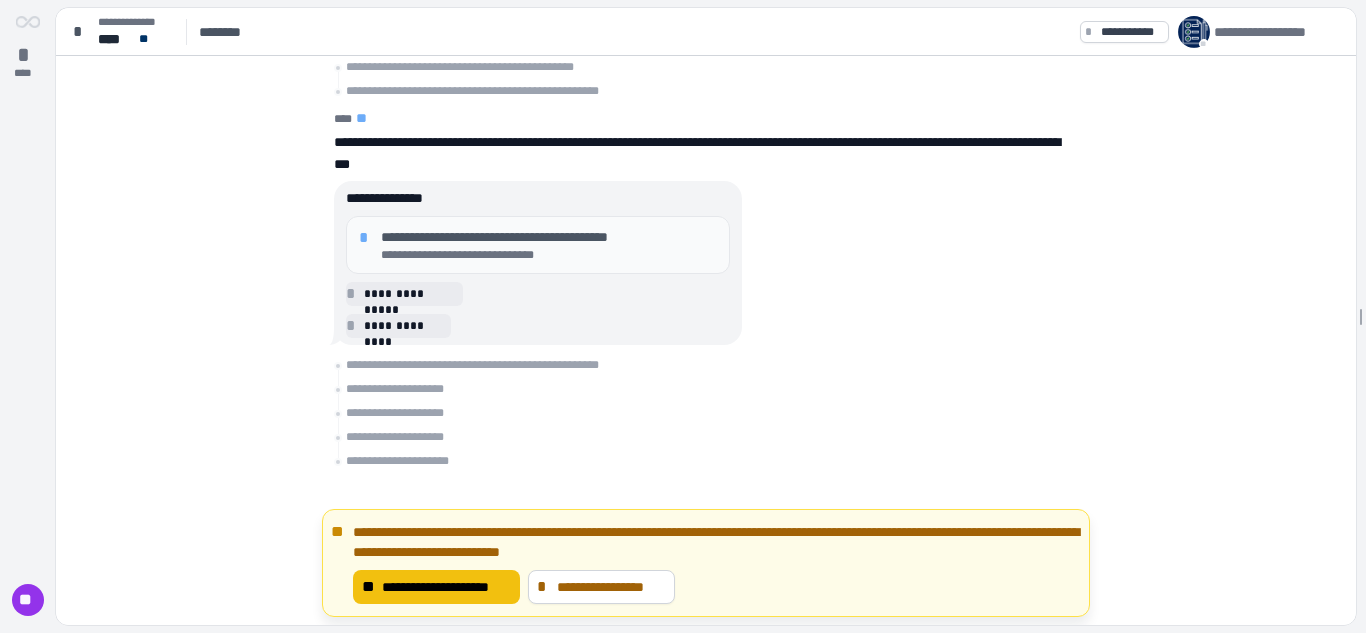 click on "**********" at bounding box center (446, 587) 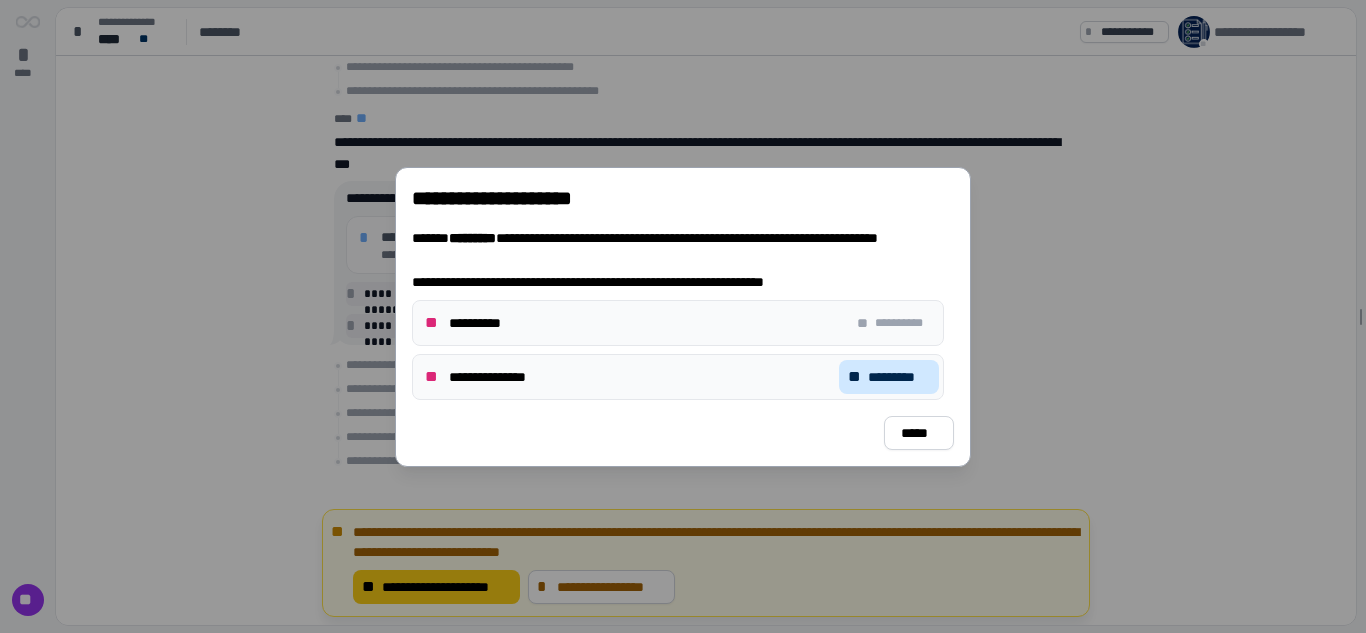 click on "*********" at bounding box center [899, 377] 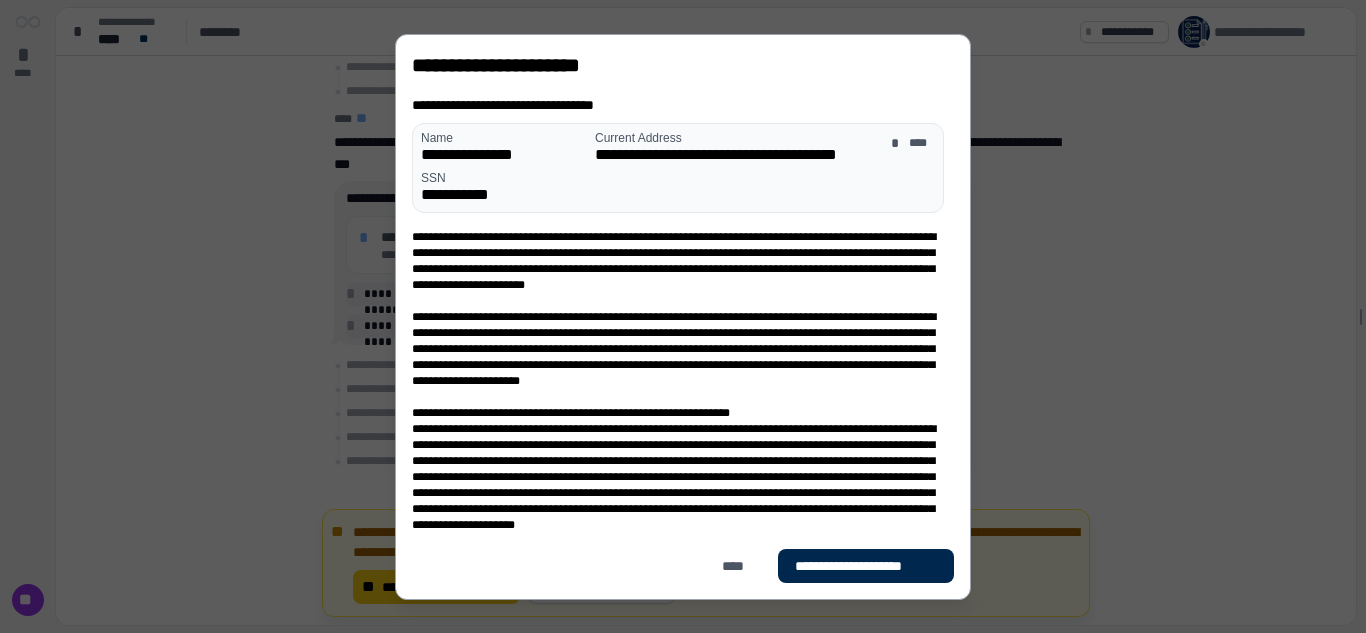 click on "**********" at bounding box center [866, 566] 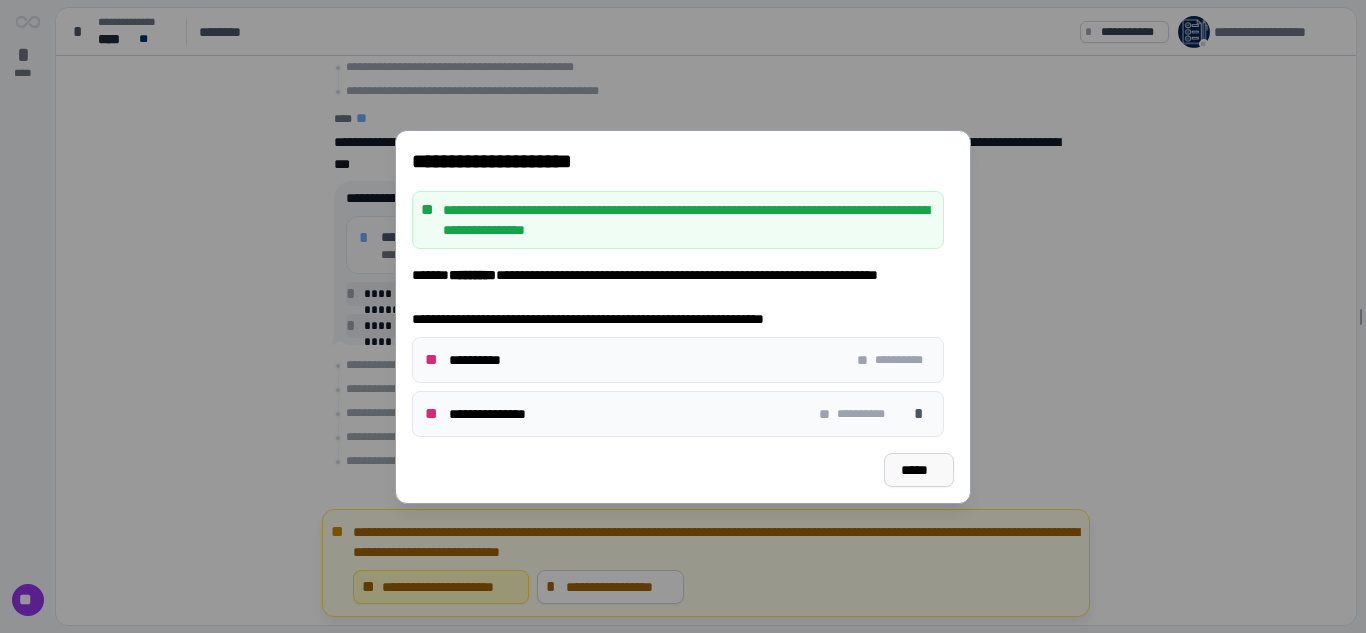 click on "*****" at bounding box center [919, 470] 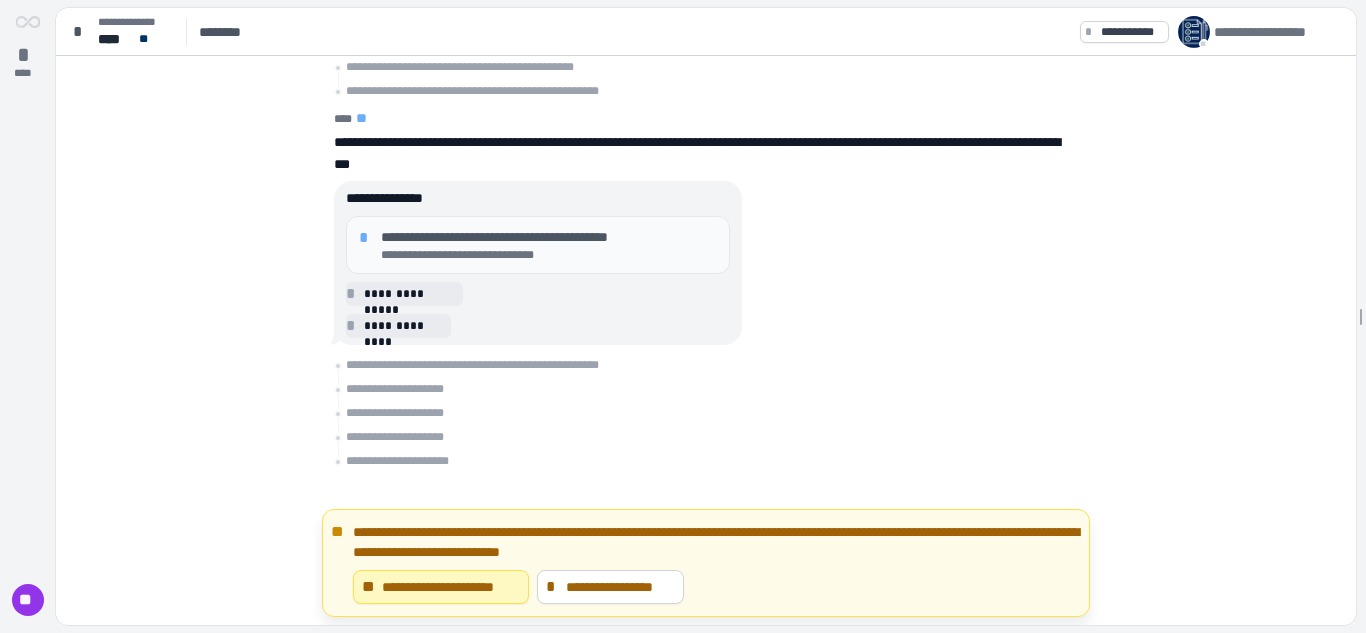 click on "*" at bounding box center [367, 238] 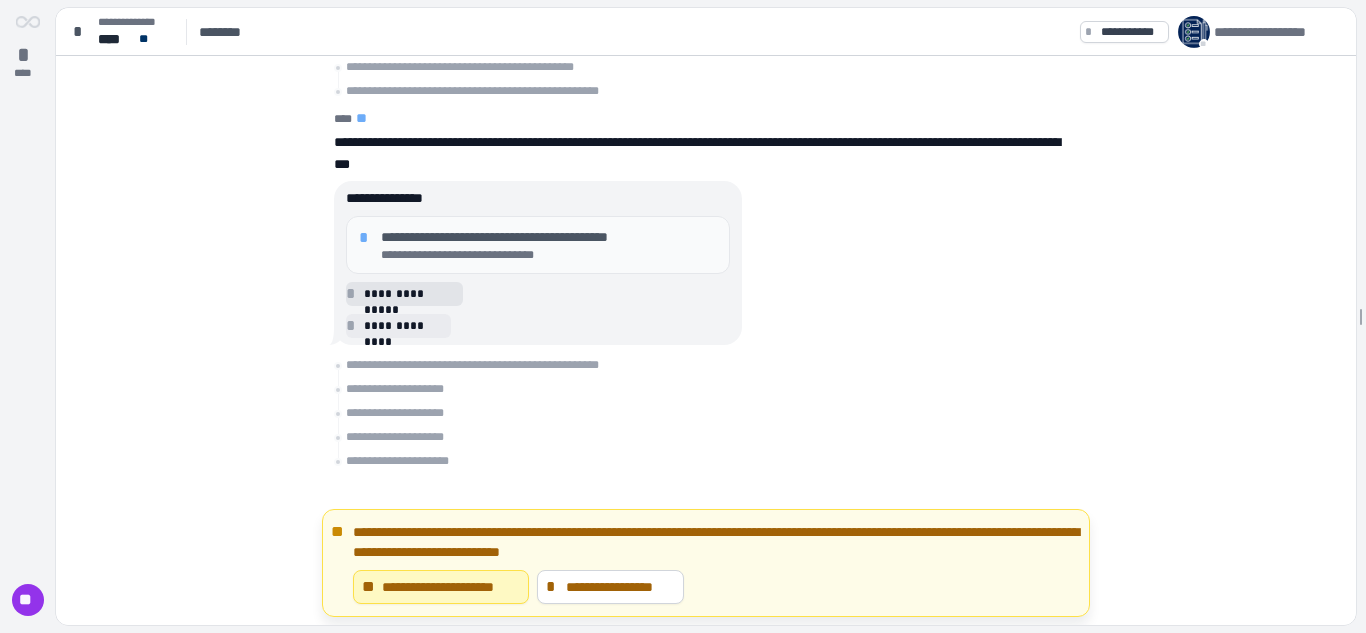 click on "**********" at bounding box center [410, 294] 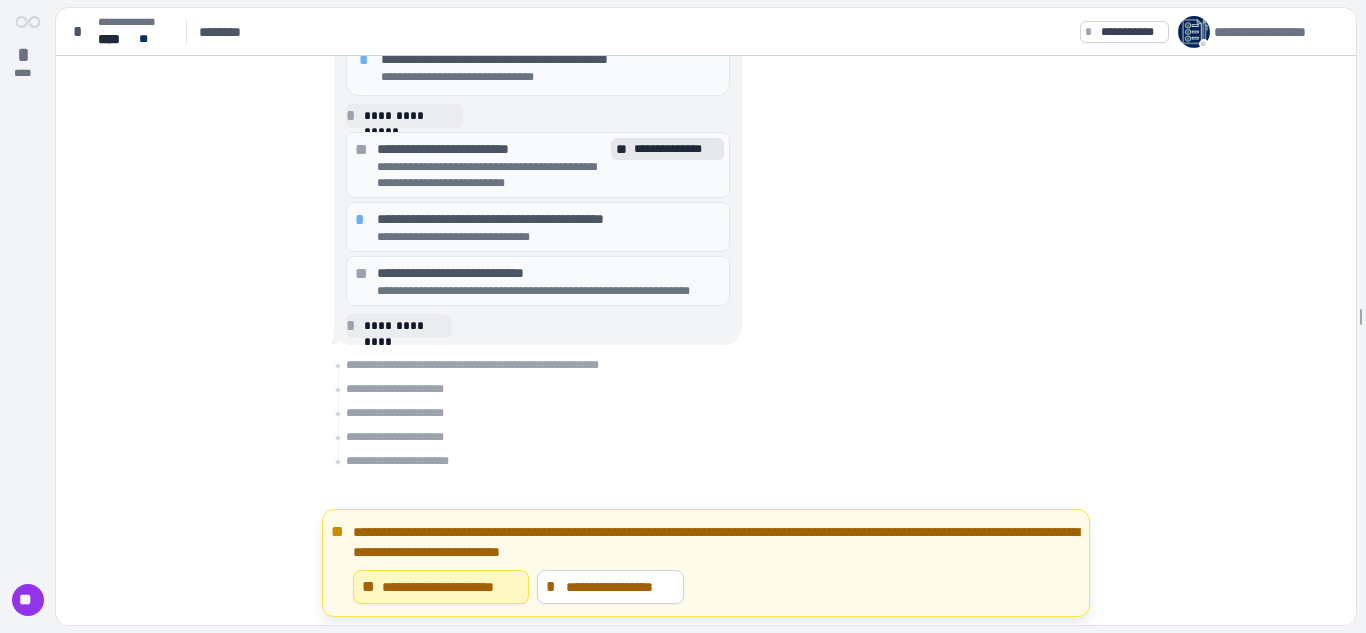 click on "*" at bounding box center (363, 220) 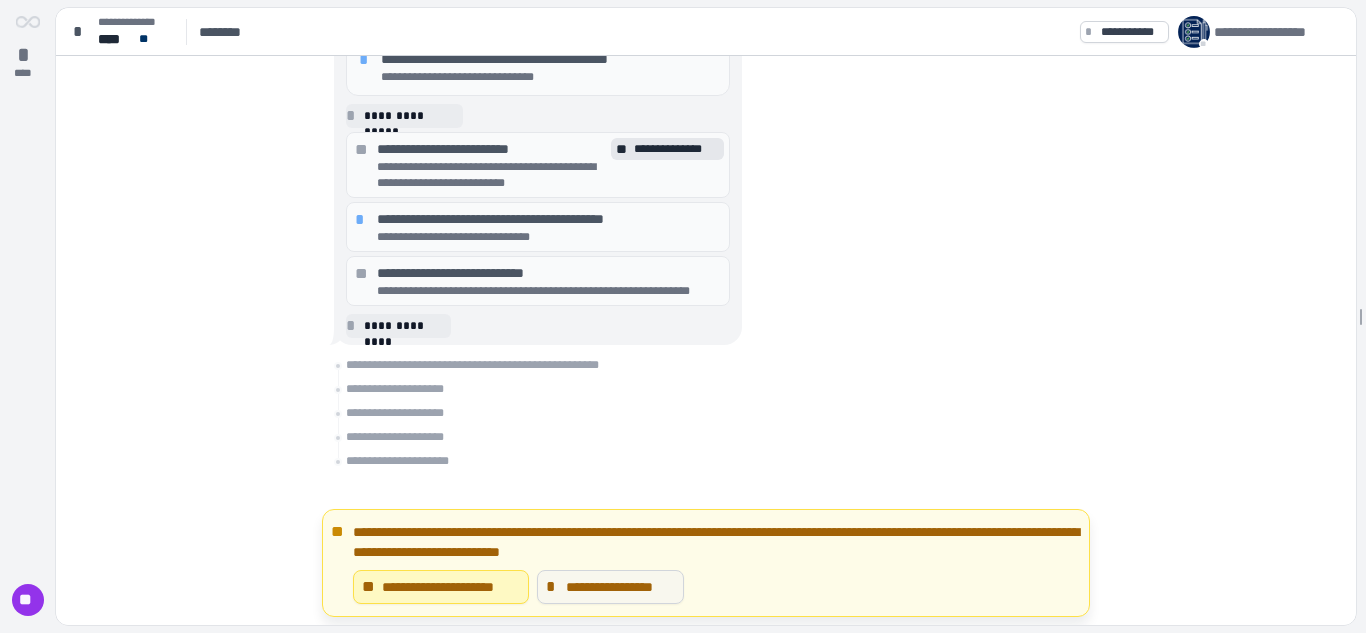 click on "**********" at bounding box center [620, 587] 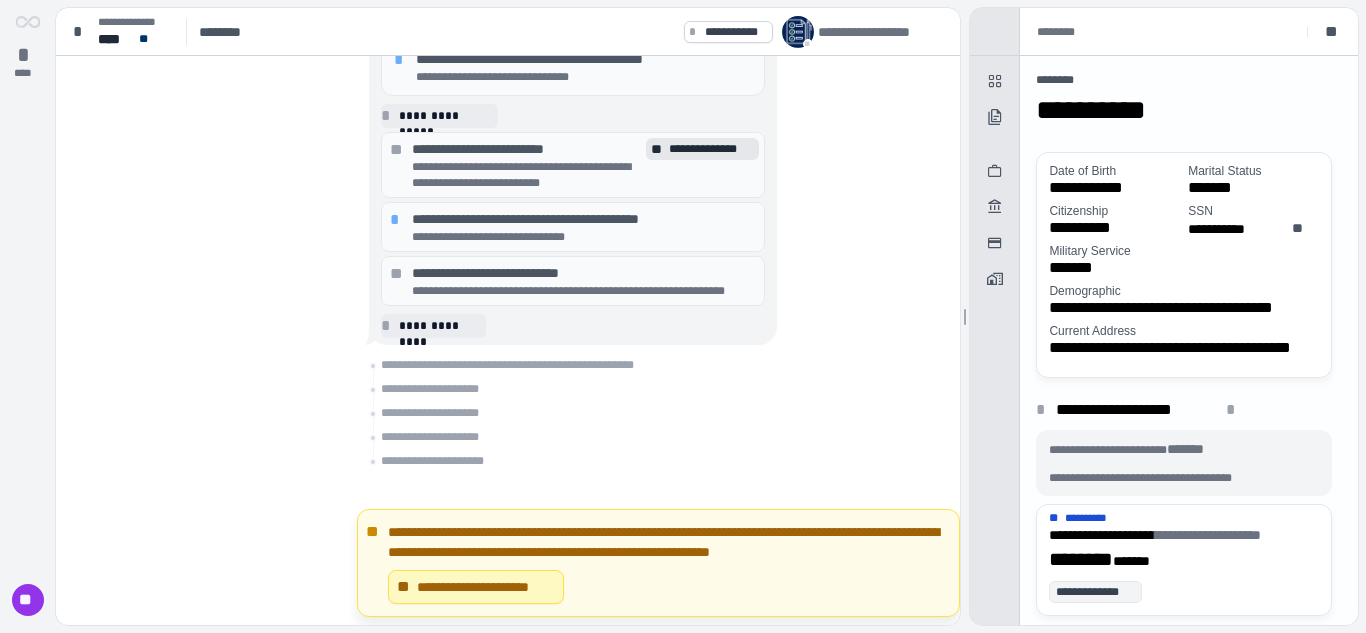 click on "*" at bounding box center (398, 220) 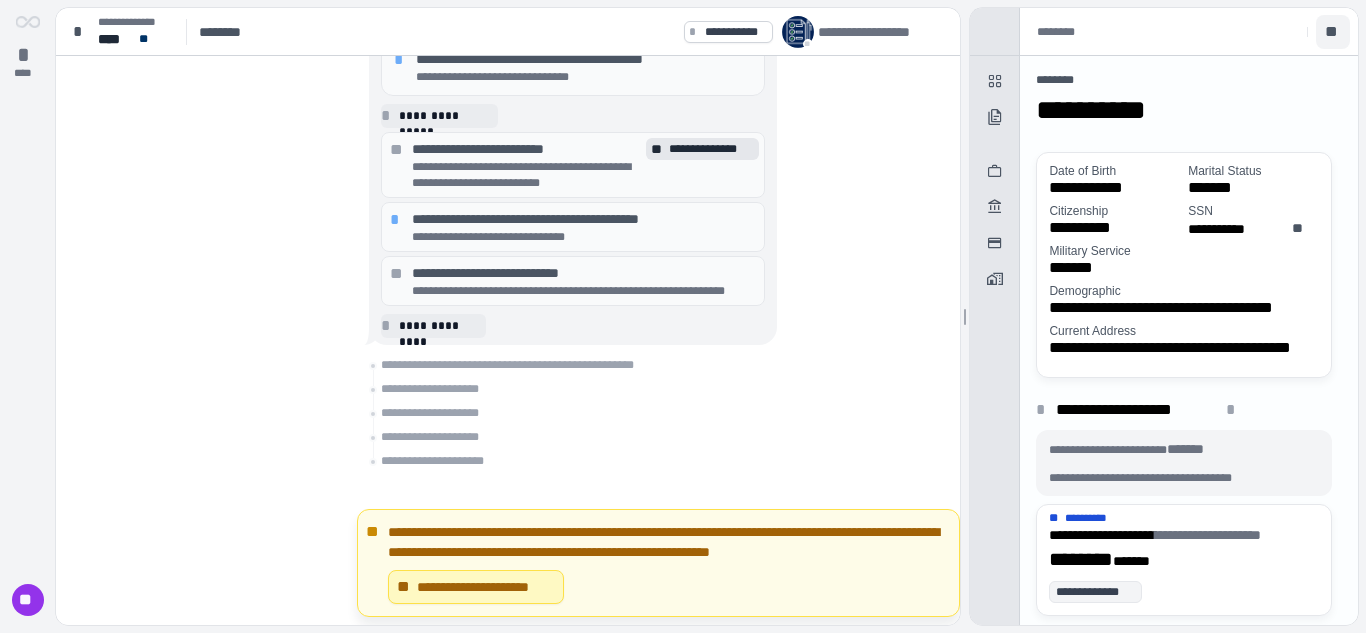 click on "**" at bounding box center (1333, 32) 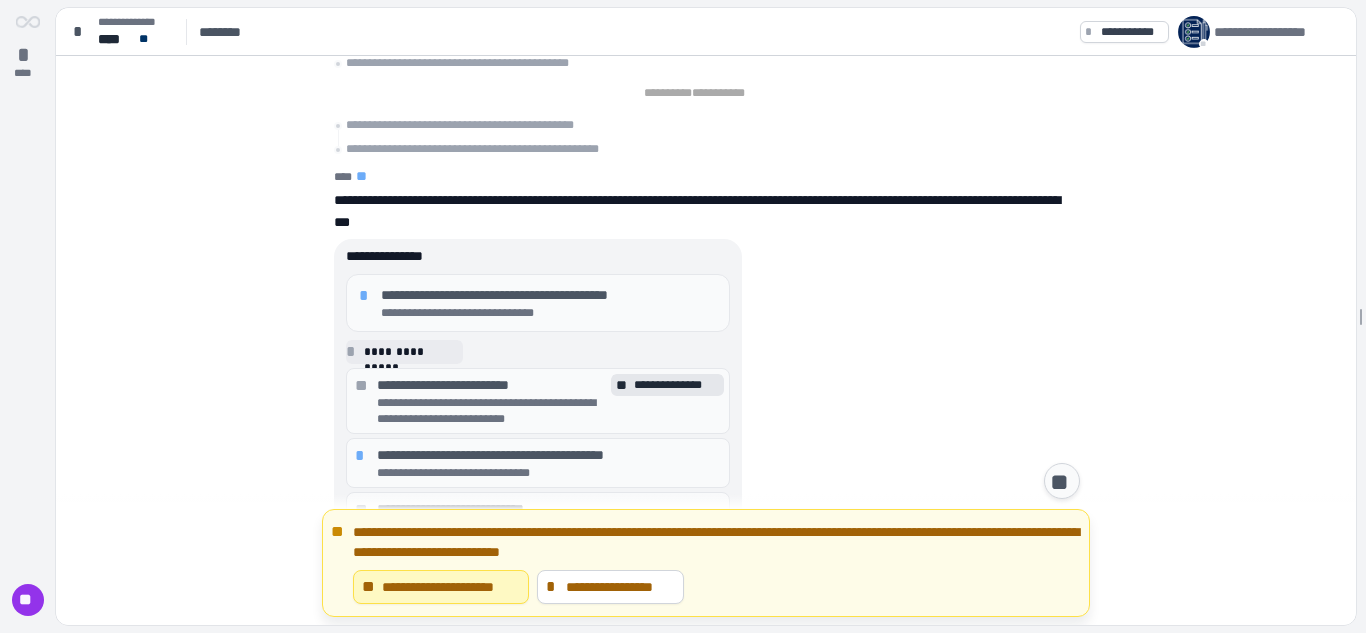 scroll, scrollTop: 264, scrollLeft: 0, axis: vertical 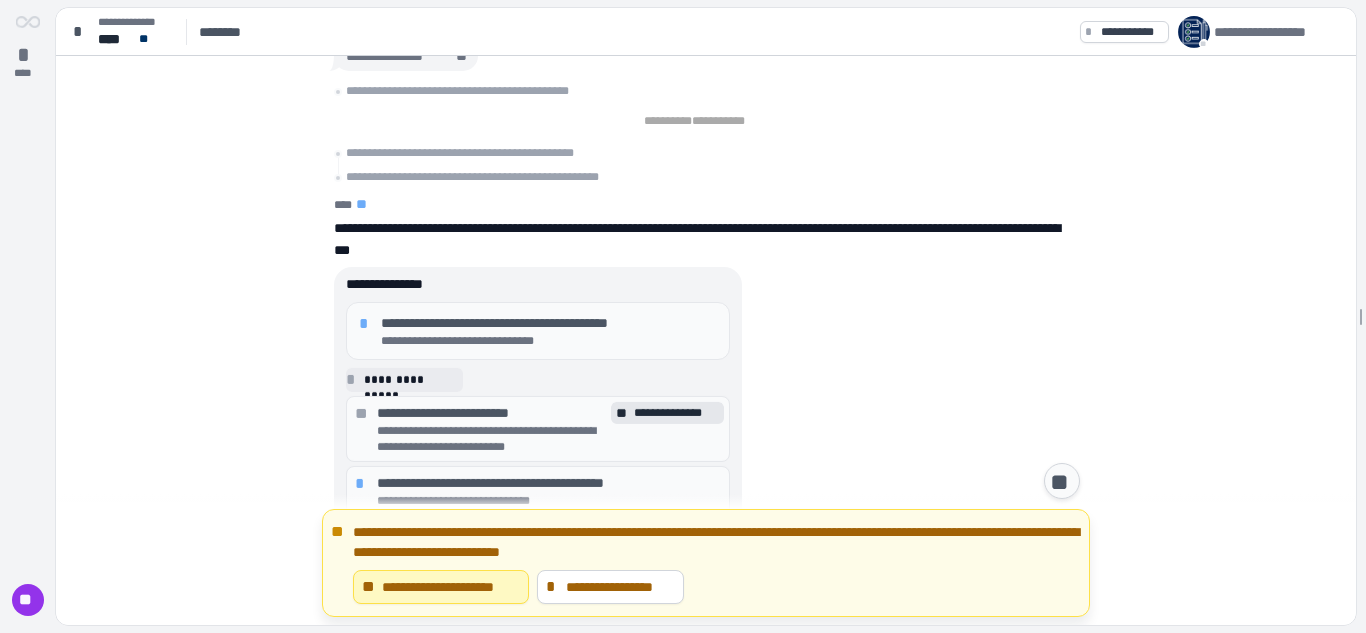 click on "*" at bounding box center [367, 324] 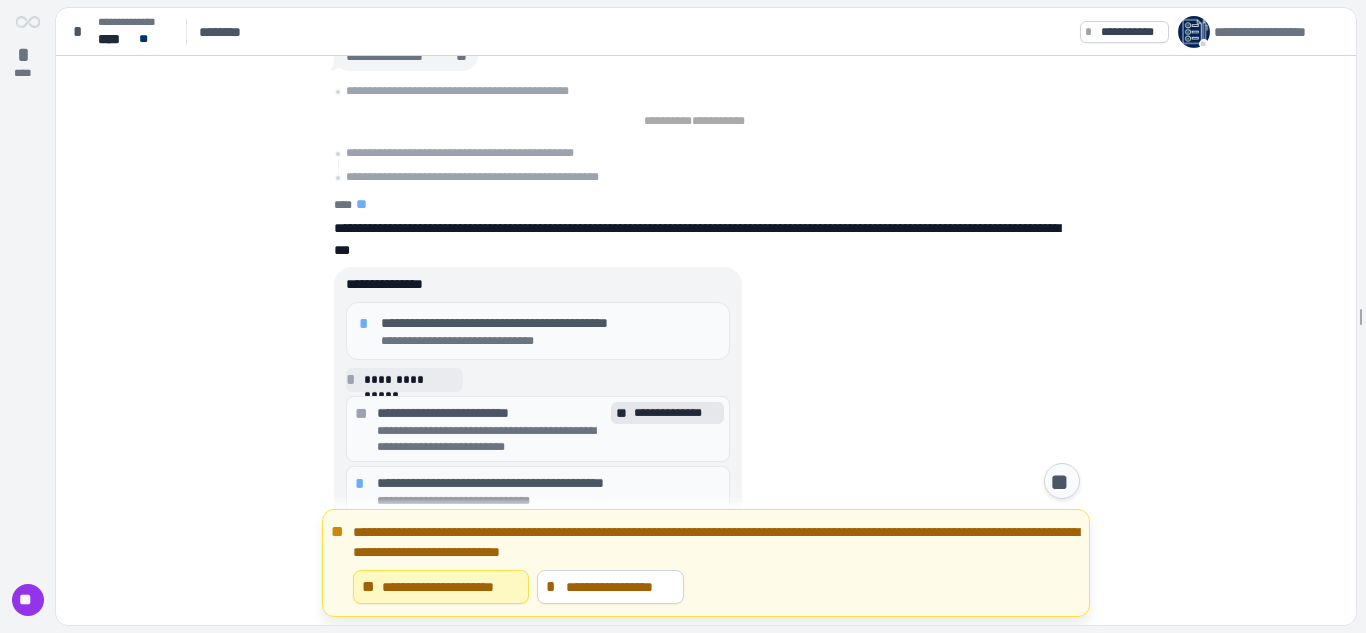 click on "*" at bounding box center (367, 324) 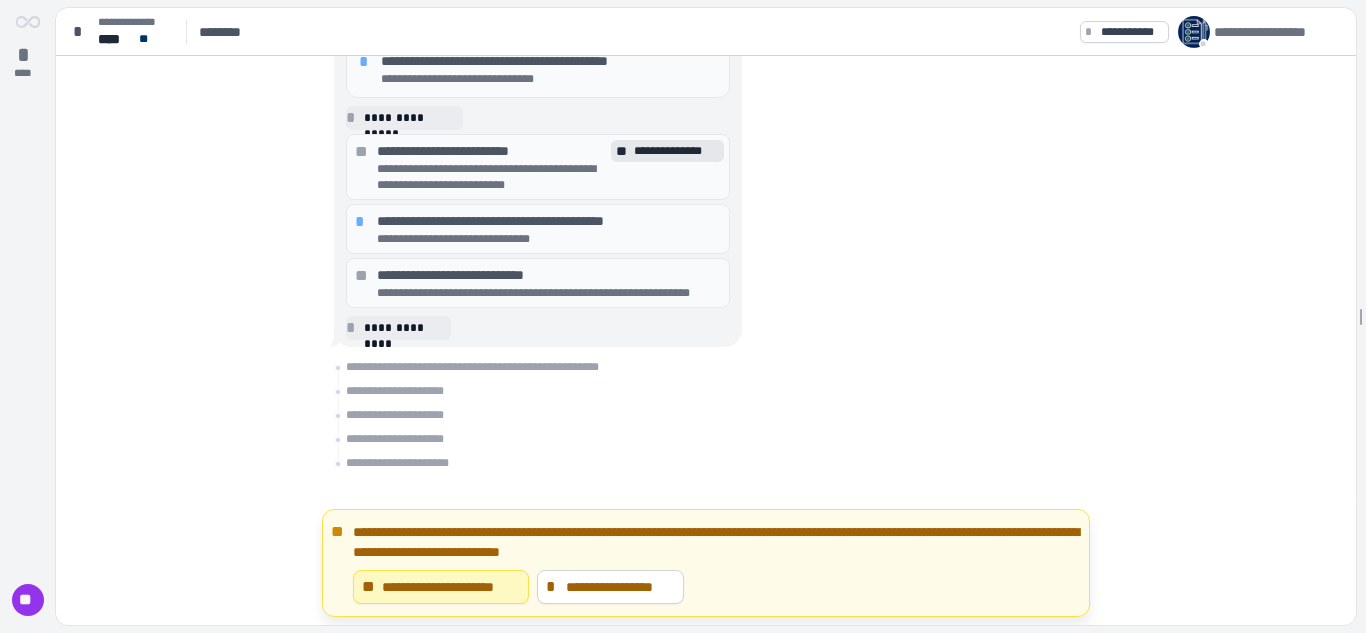 scroll, scrollTop: 0, scrollLeft: 0, axis: both 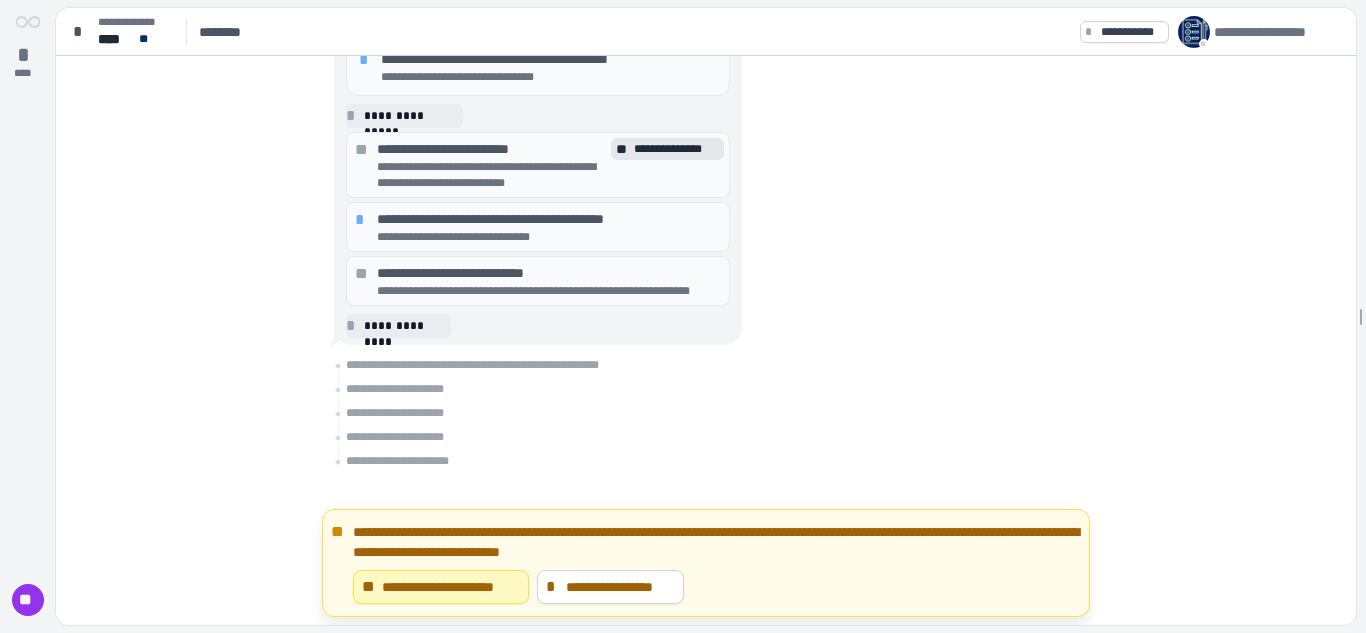 click on "**********" at bounding box center [706, 463] 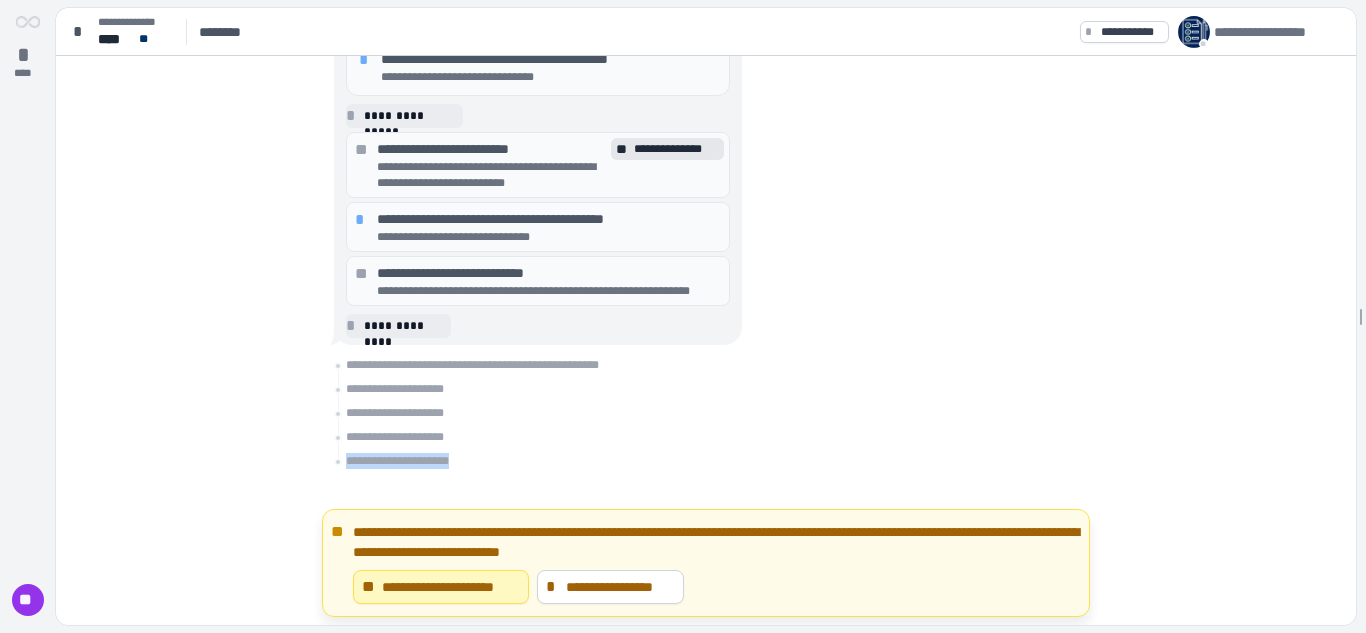 click on "**********" at bounding box center (706, 463) 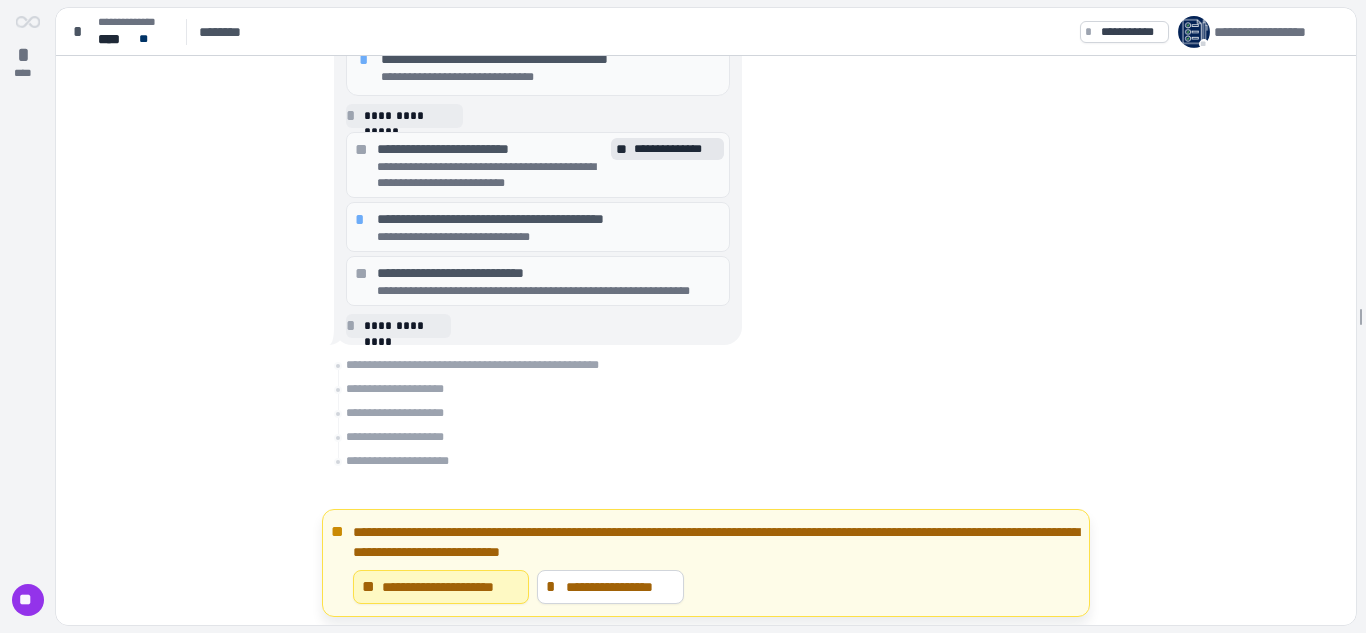 click on "**********" at bounding box center (706, 463) 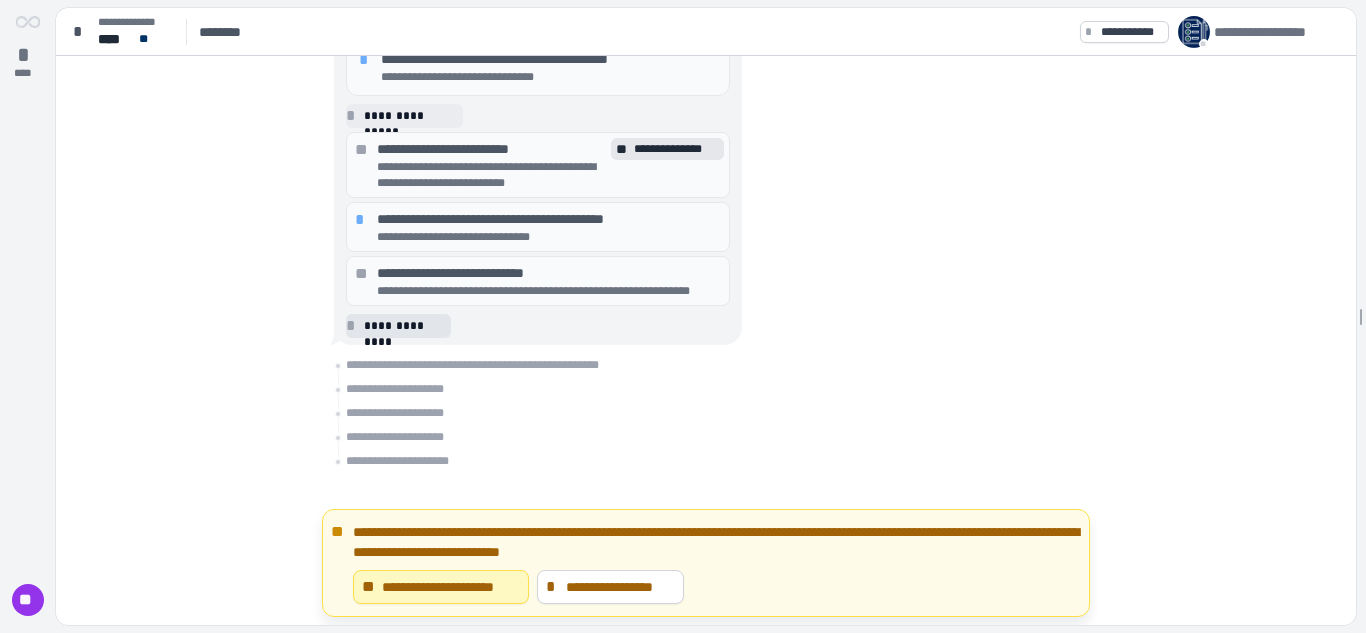 click on "**********" at bounding box center [404, 326] 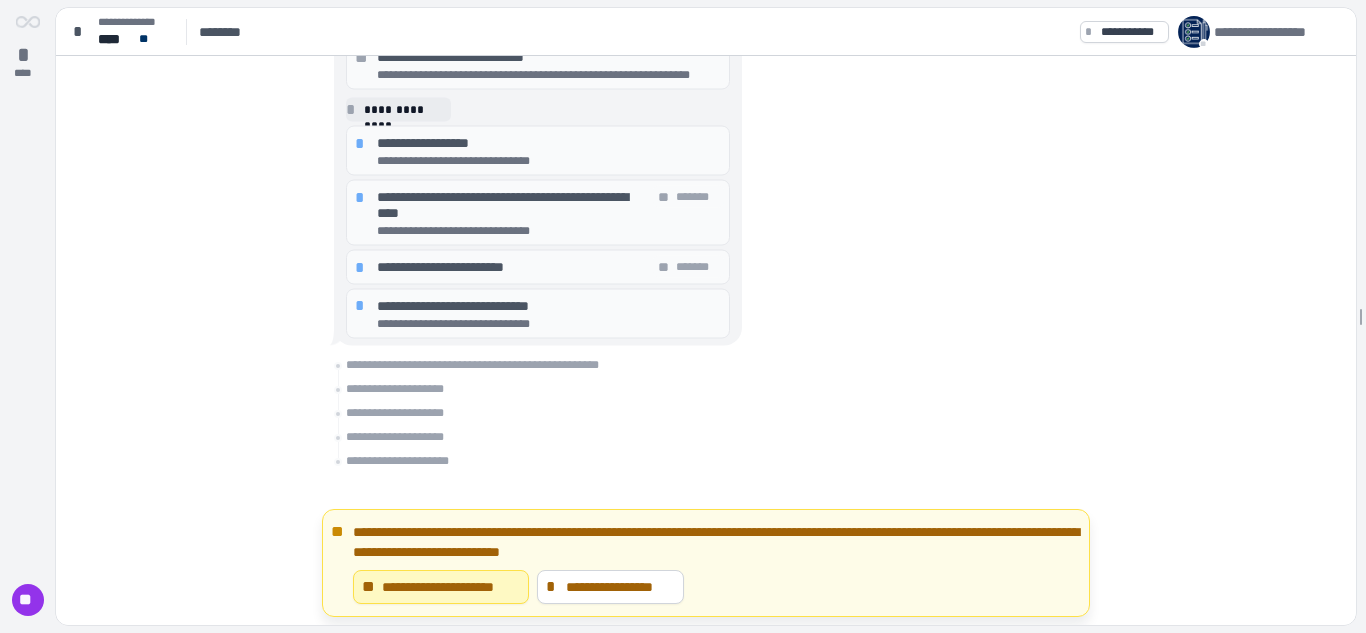 click on "*" at bounding box center [363, 143] 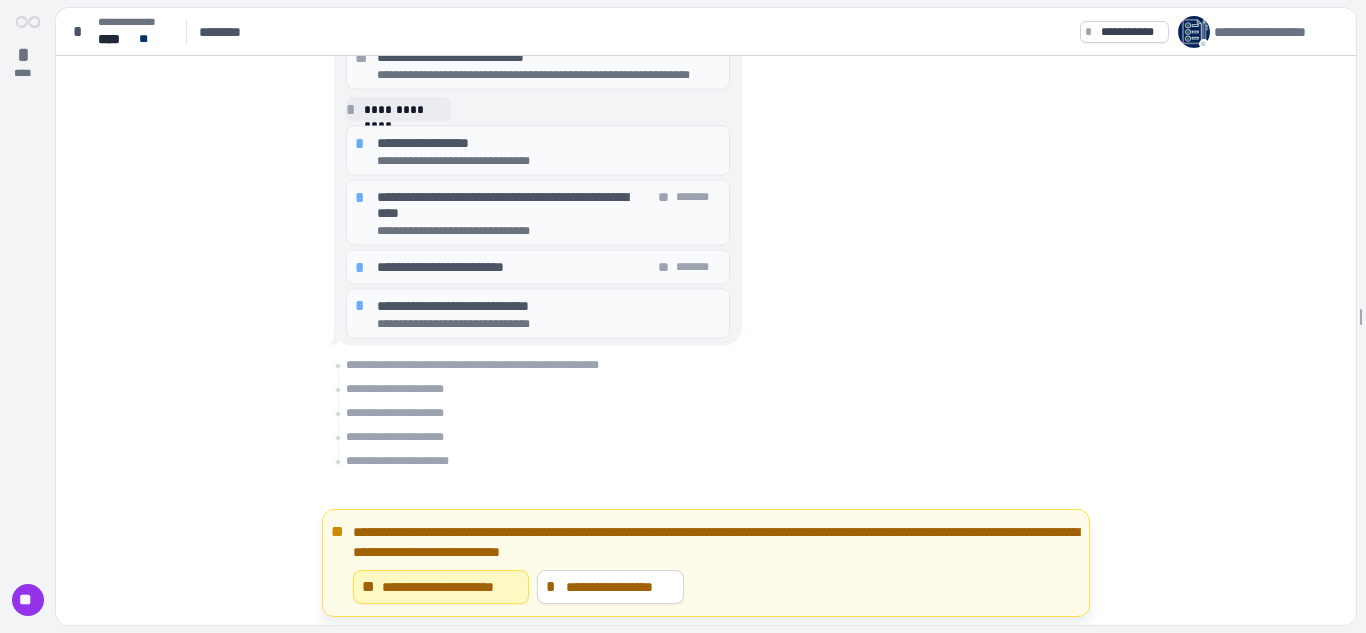 click on "*" at bounding box center (363, 143) 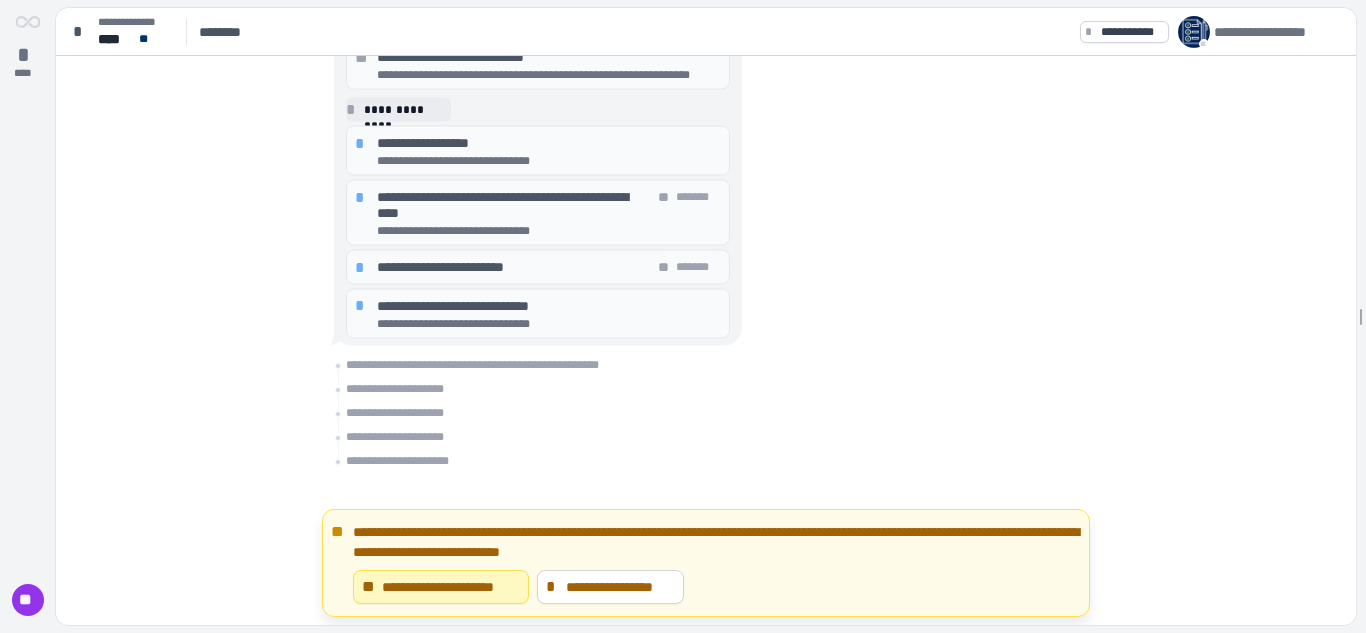 click on "*" at bounding box center (363, 143) 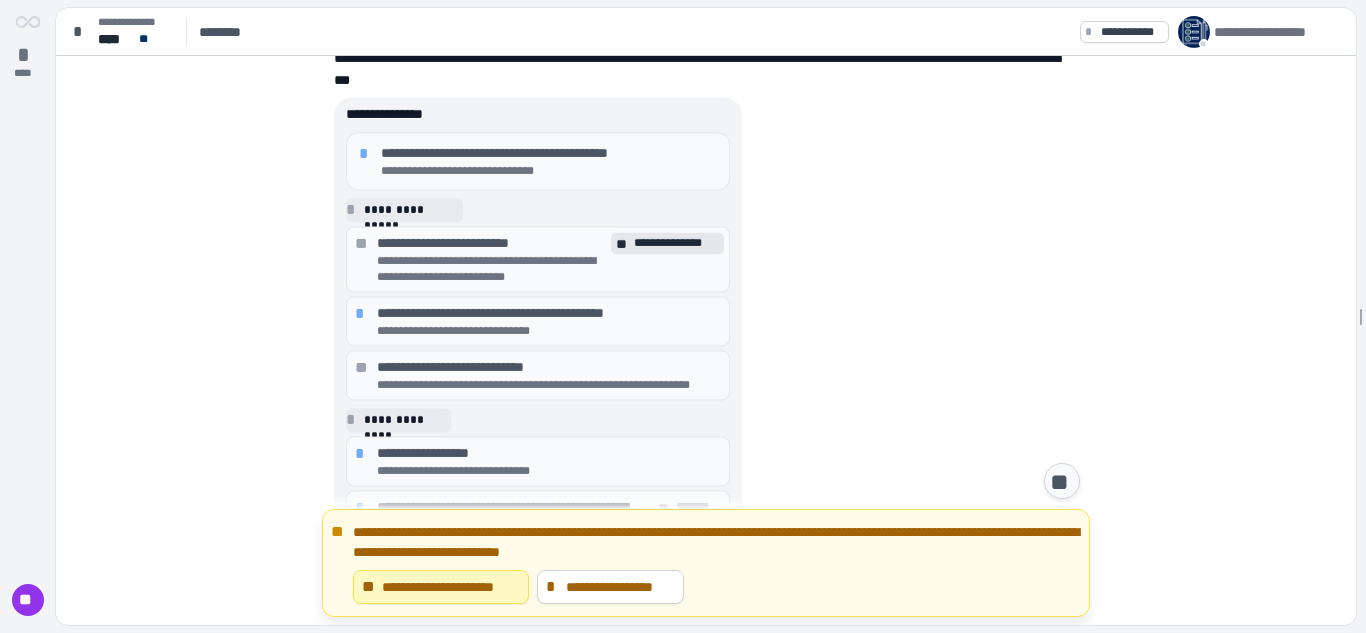 scroll, scrollTop: 317, scrollLeft: 0, axis: vertical 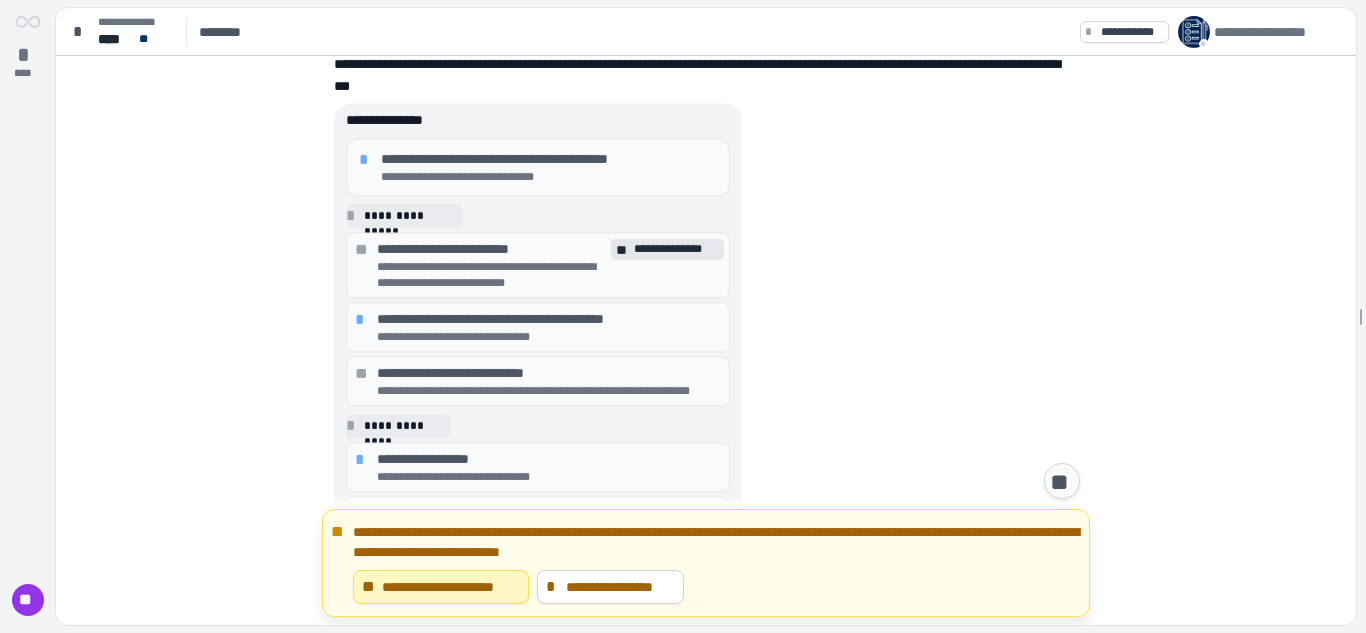 click on "*" at bounding box center (363, 320) 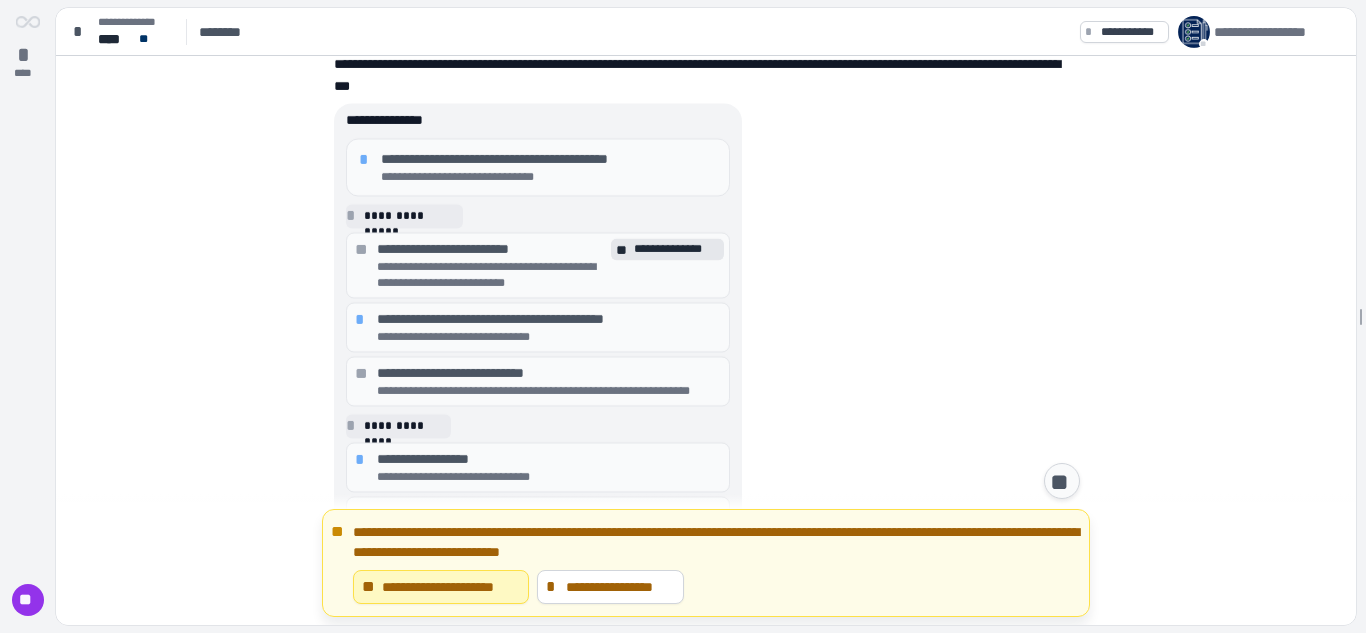 click on "**********" at bounding box center [549, 320] 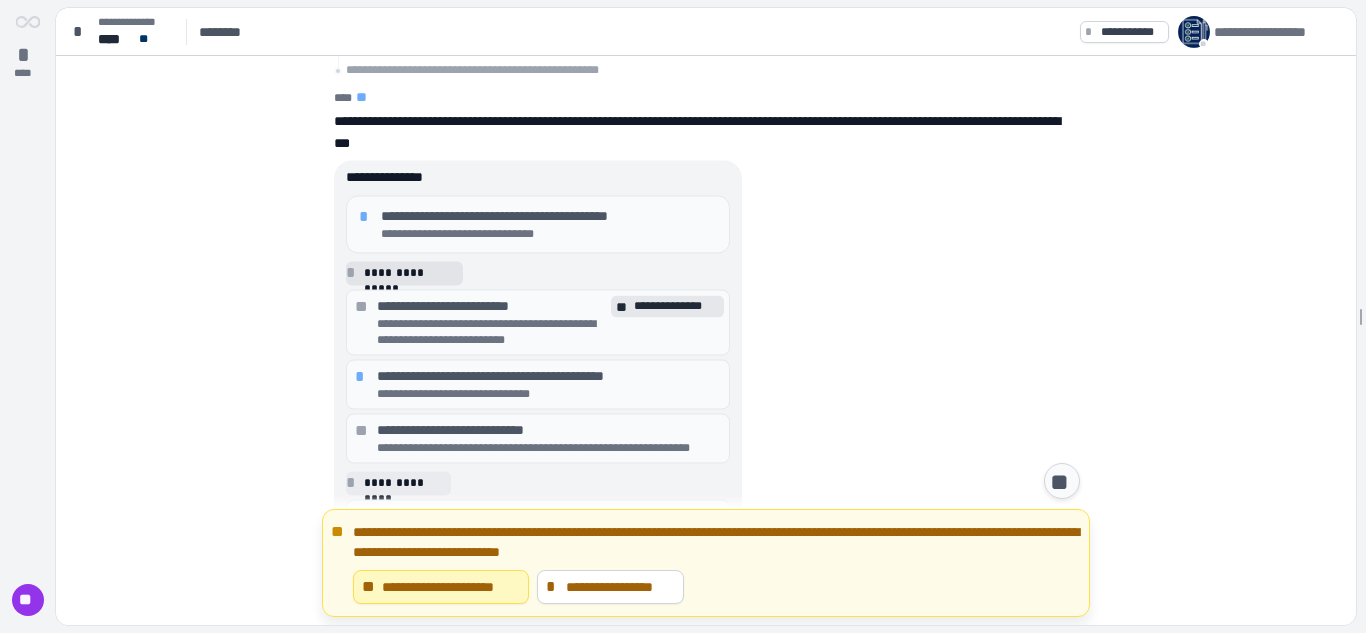scroll, scrollTop: 377, scrollLeft: 0, axis: vertical 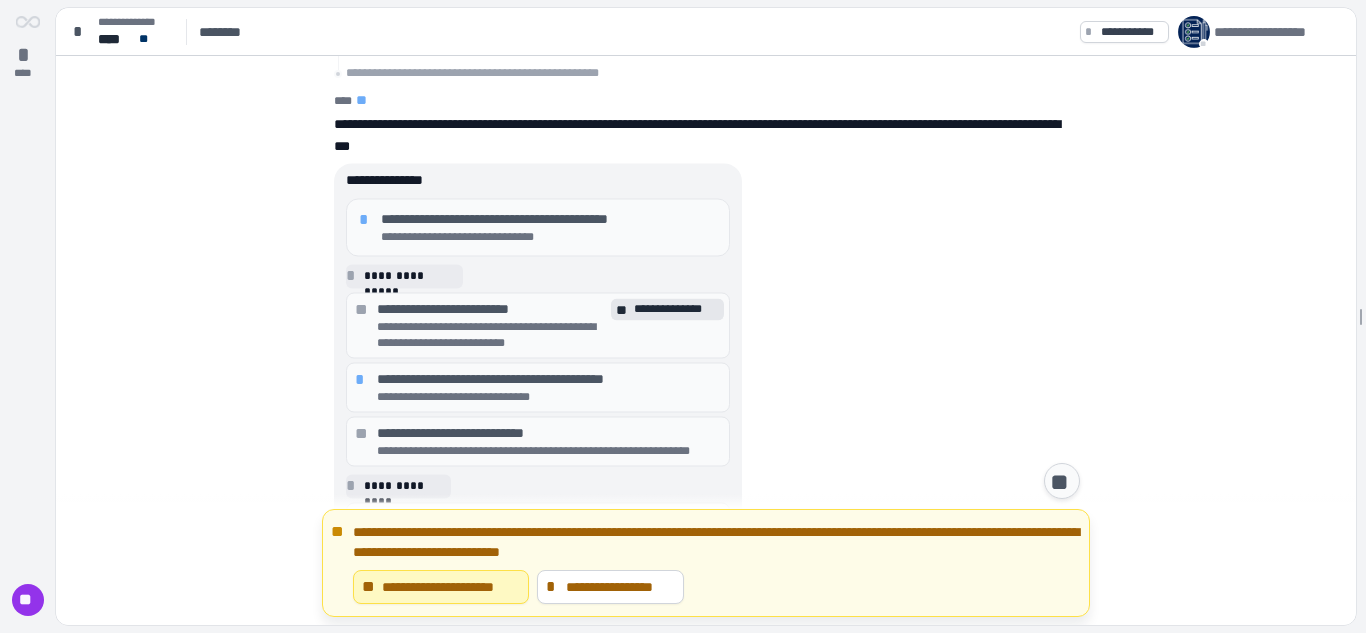 click on "**********" at bounding box center [549, 220] 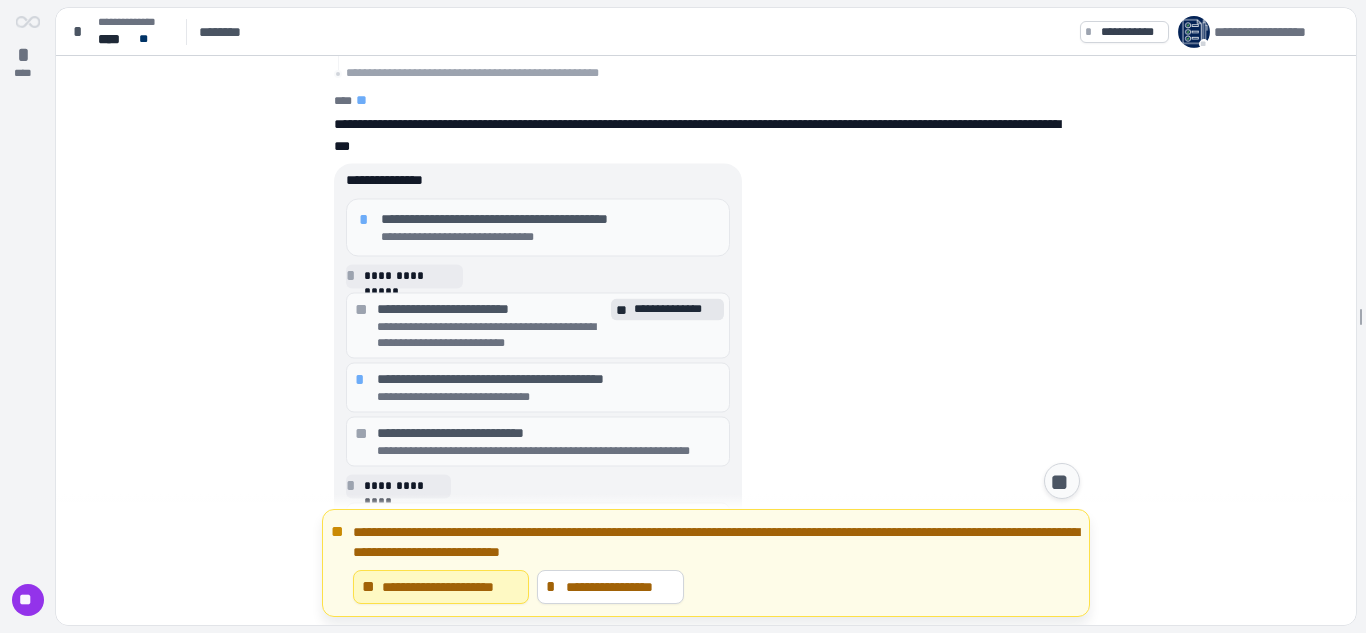 click on "*" at bounding box center (367, 220) 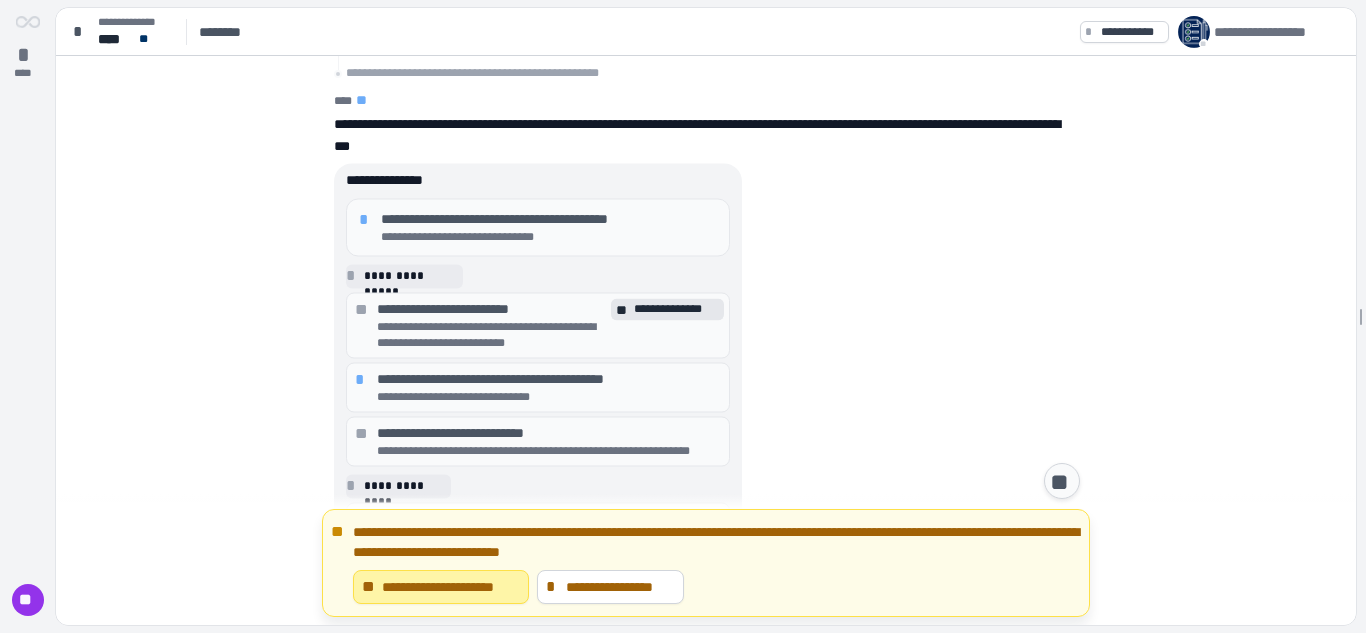 click on "**********" at bounding box center [451, 587] 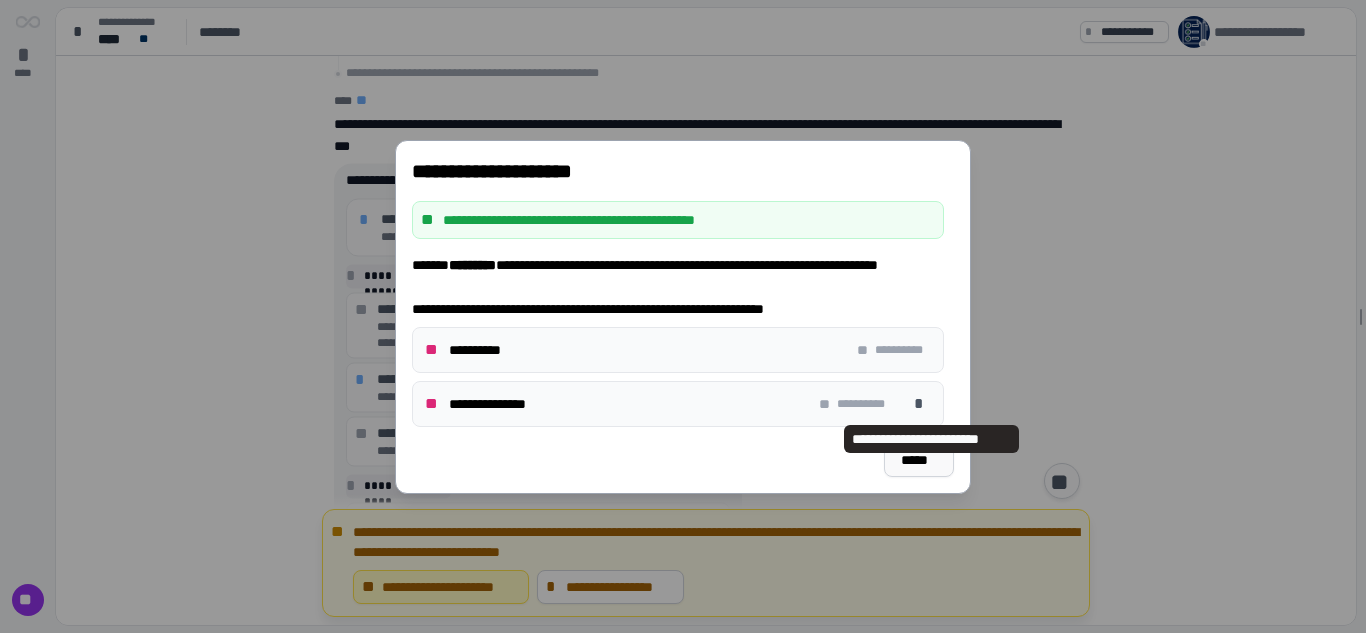 click on "*****" at bounding box center [919, 460] 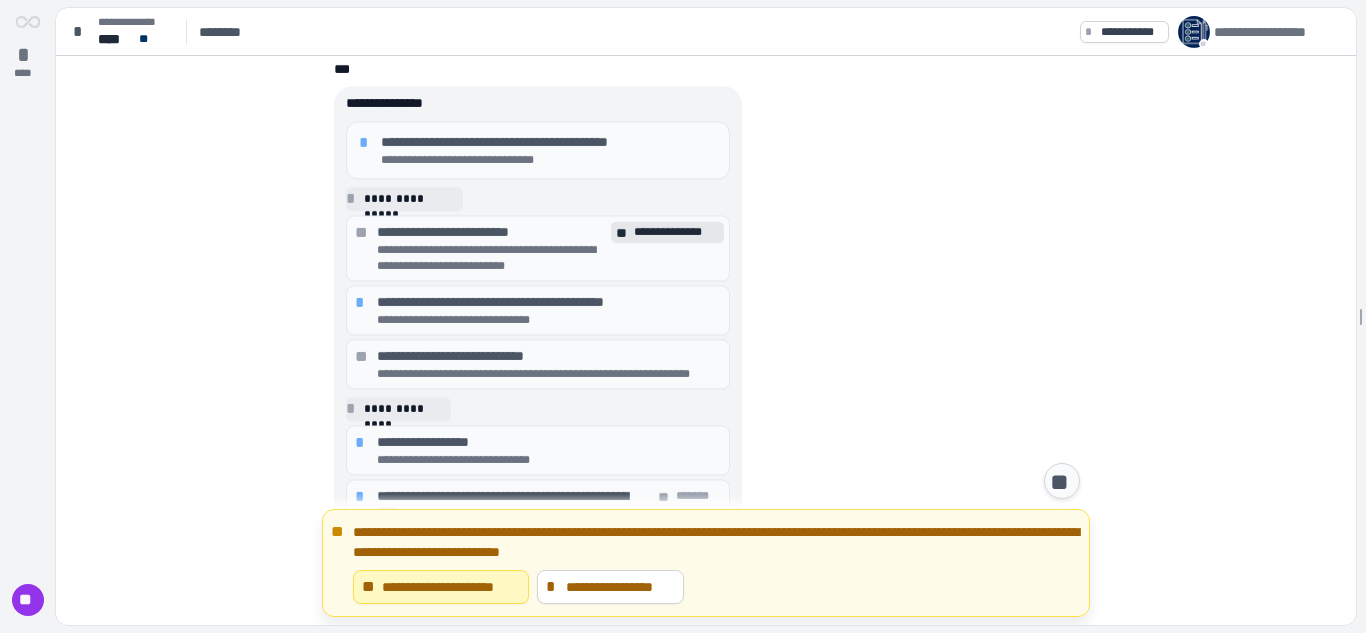 scroll, scrollTop: 292, scrollLeft: 0, axis: vertical 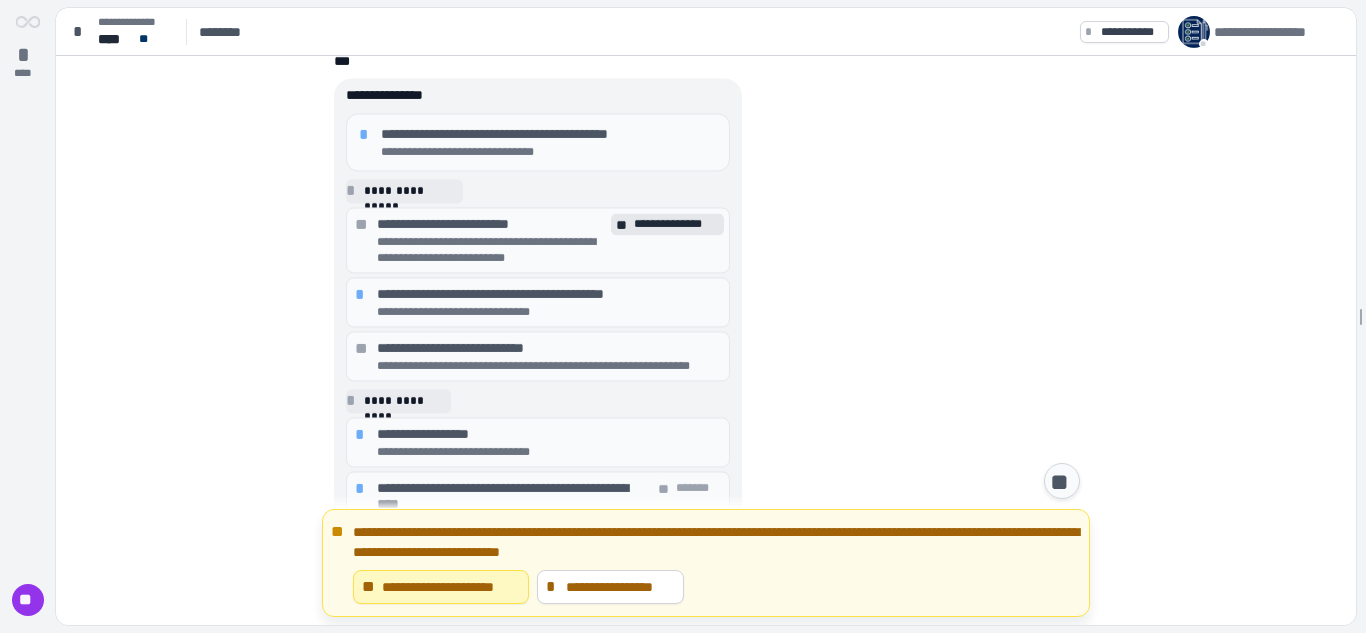 click on "**********" at bounding box center [549, 313] 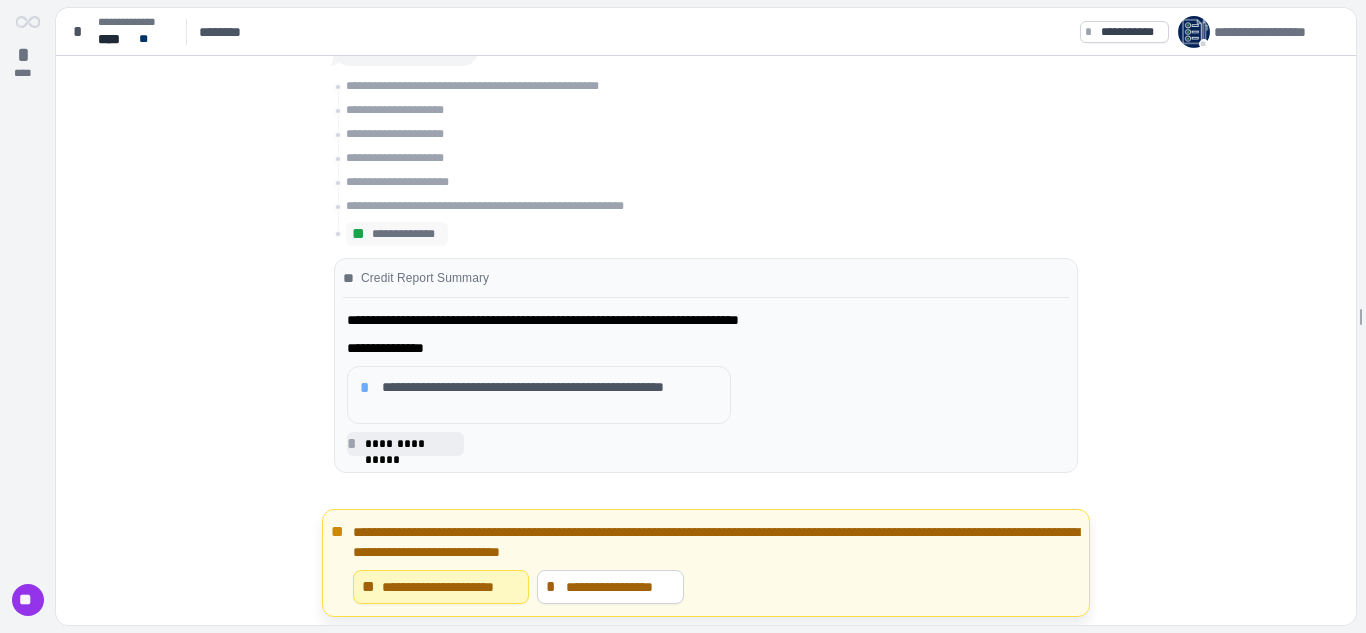 scroll, scrollTop: 0, scrollLeft: 0, axis: both 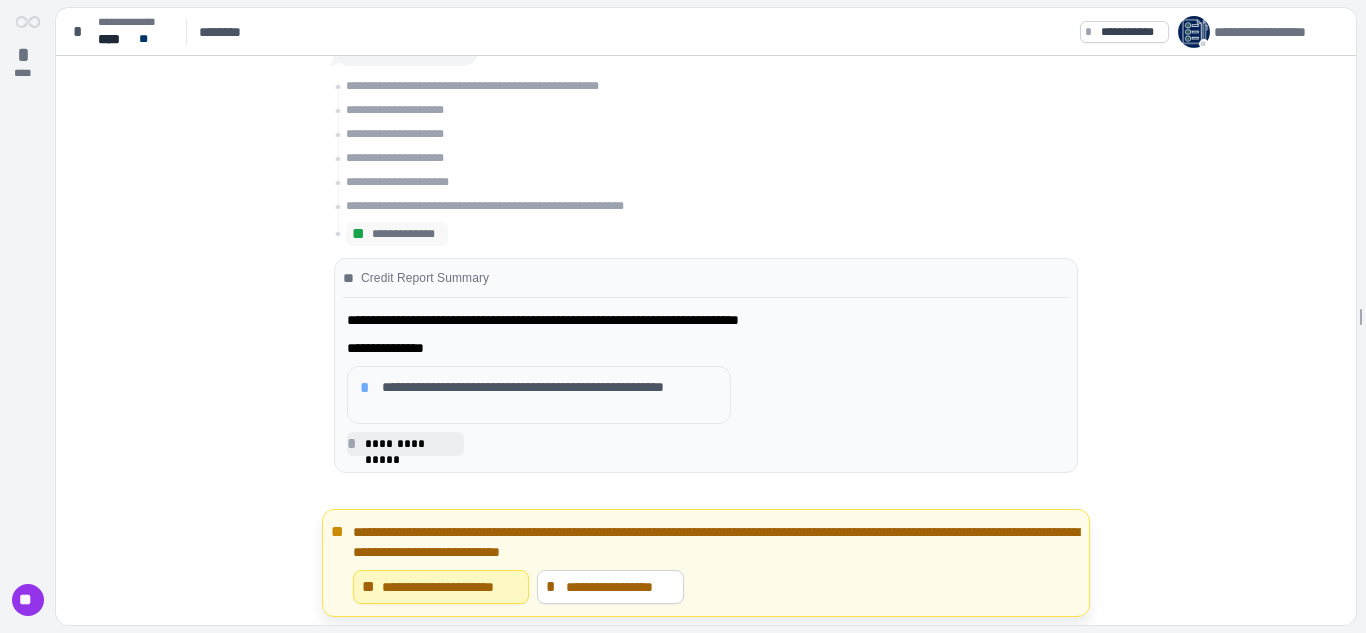 click on "*" at bounding box center (368, 388) 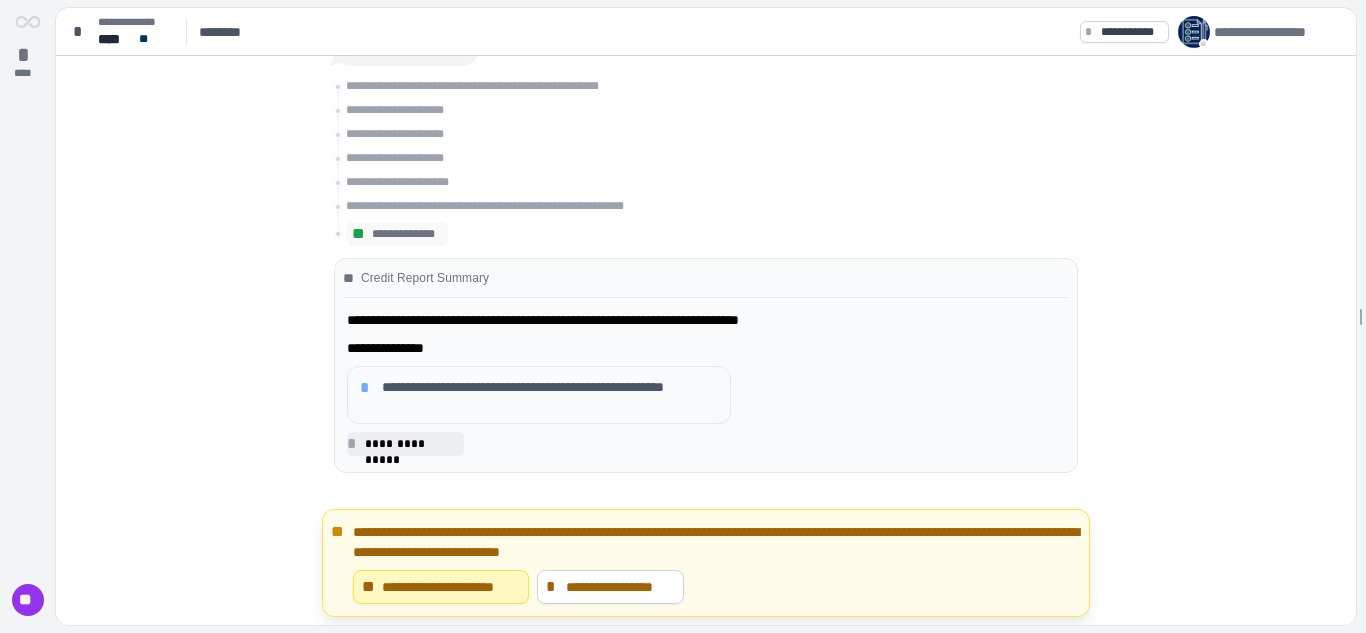 click on "*" at bounding box center (368, 388) 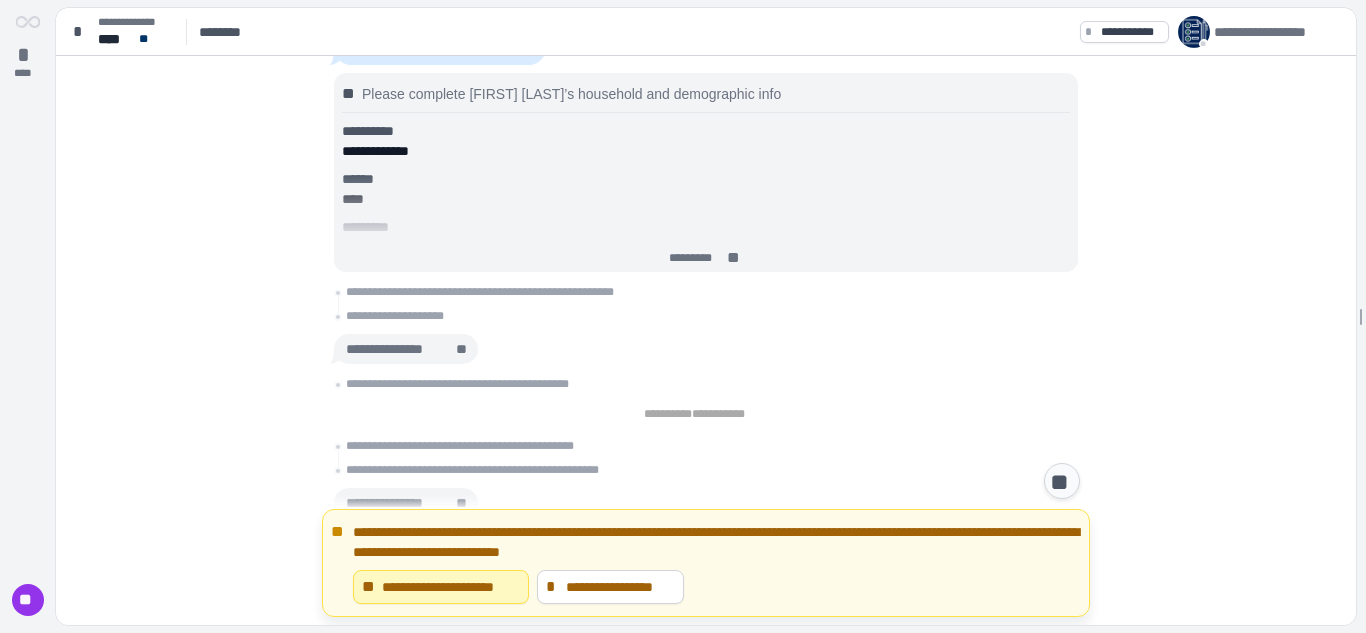 scroll, scrollTop: 450, scrollLeft: 0, axis: vertical 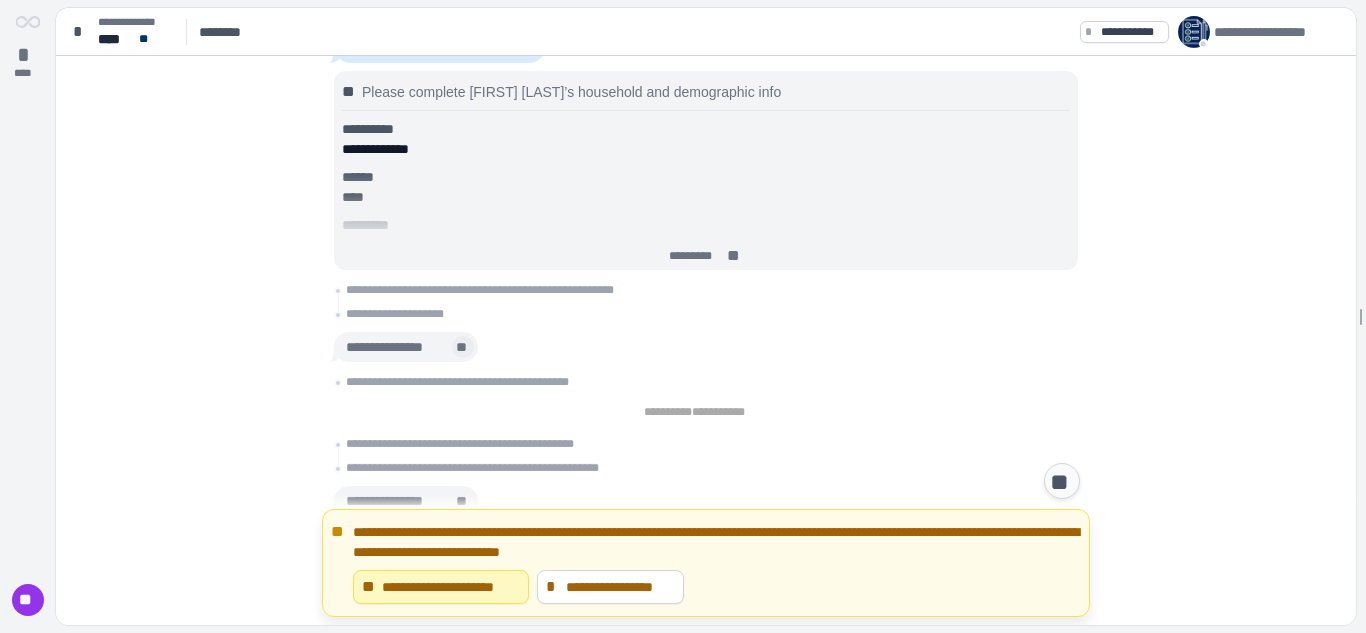 click on "**" at bounding box center (463, 347) 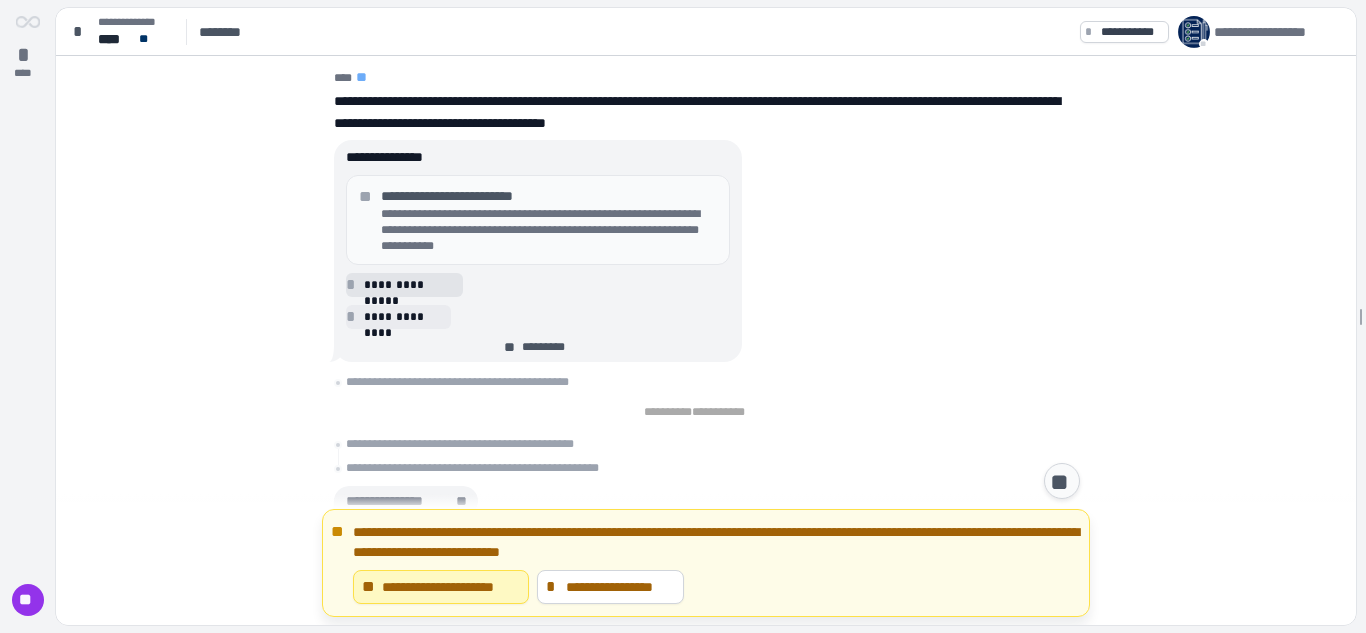 click on "**********" at bounding box center (410, 285) 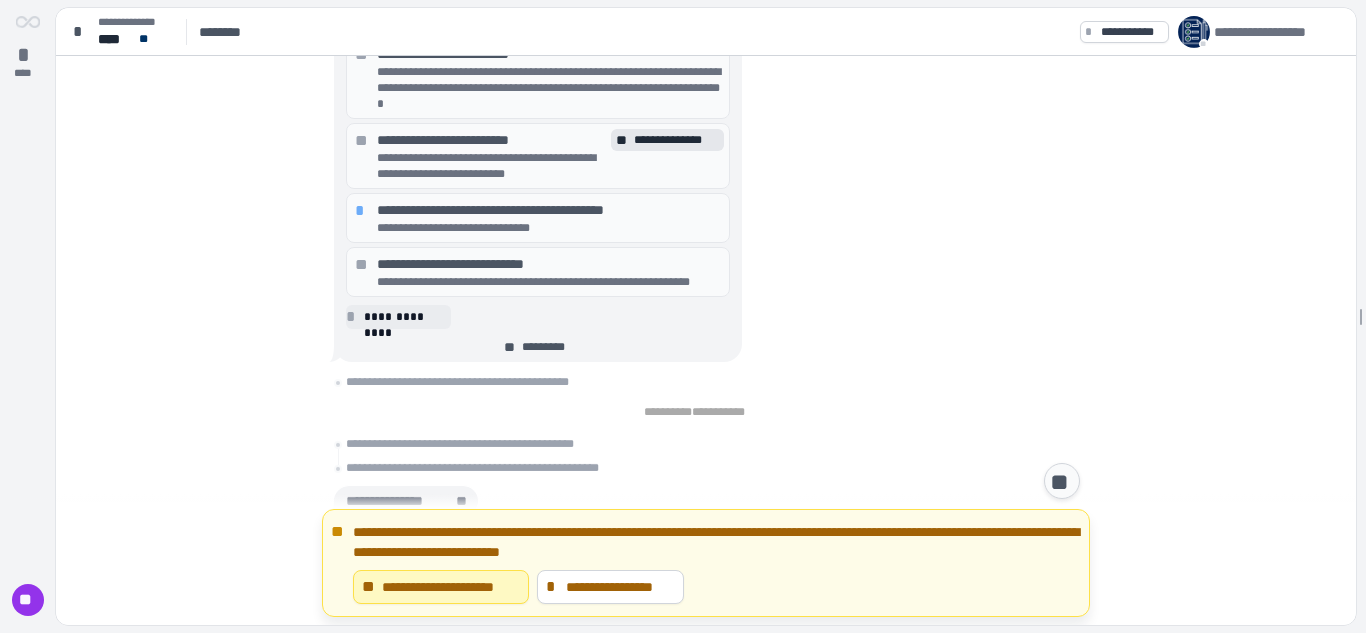 click on "*" at bounding box center [363, 211] 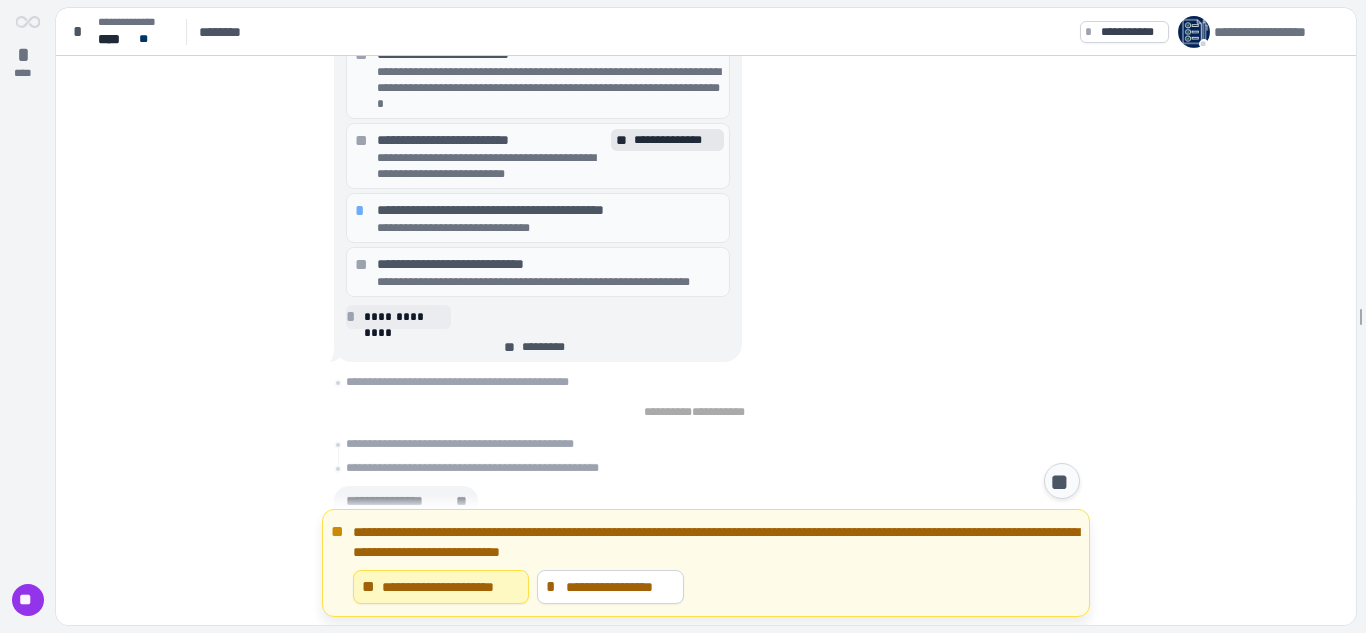 click on "**********" at bounding box center [549, 210] 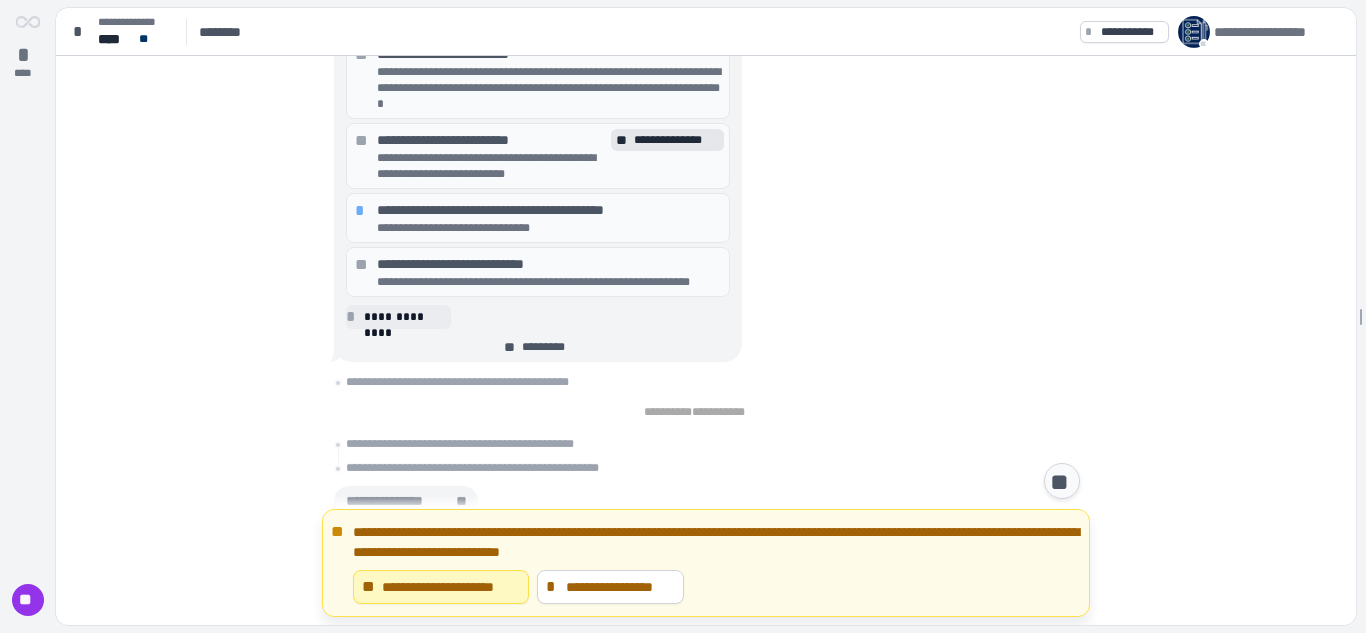 click on "**********" at bounding box center [549, 210] 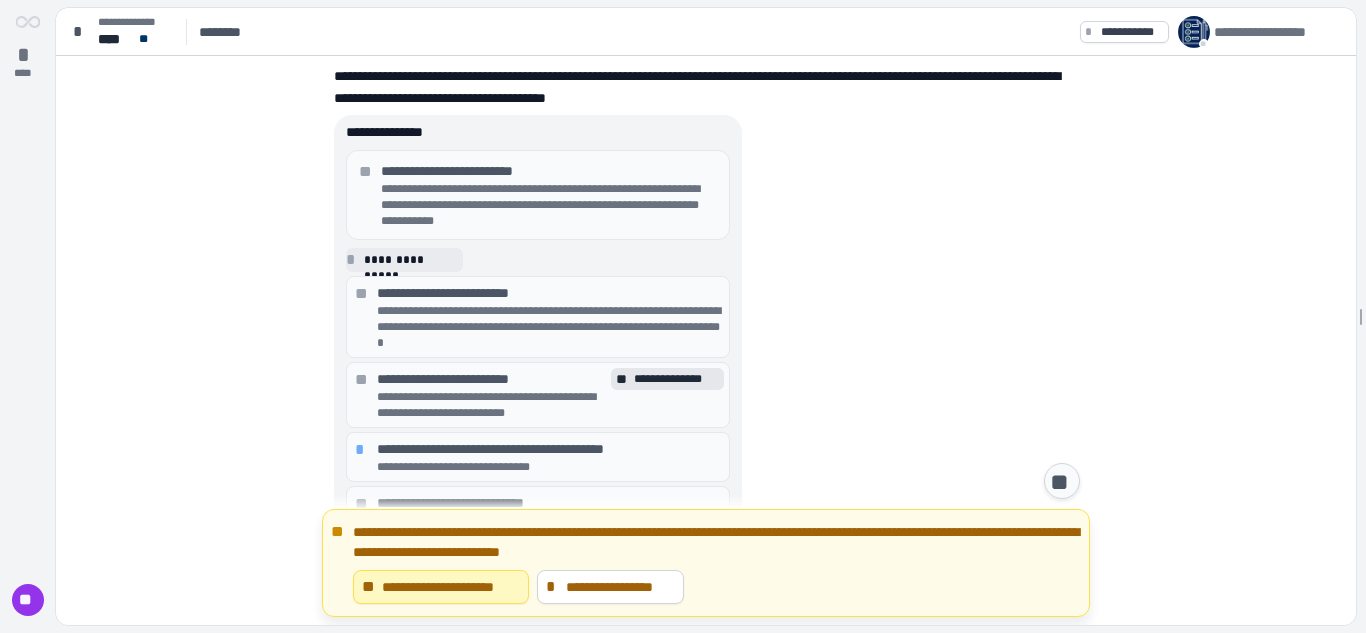 scroll, scrollTop: 679, scrollLeft: 0, axis: vertical 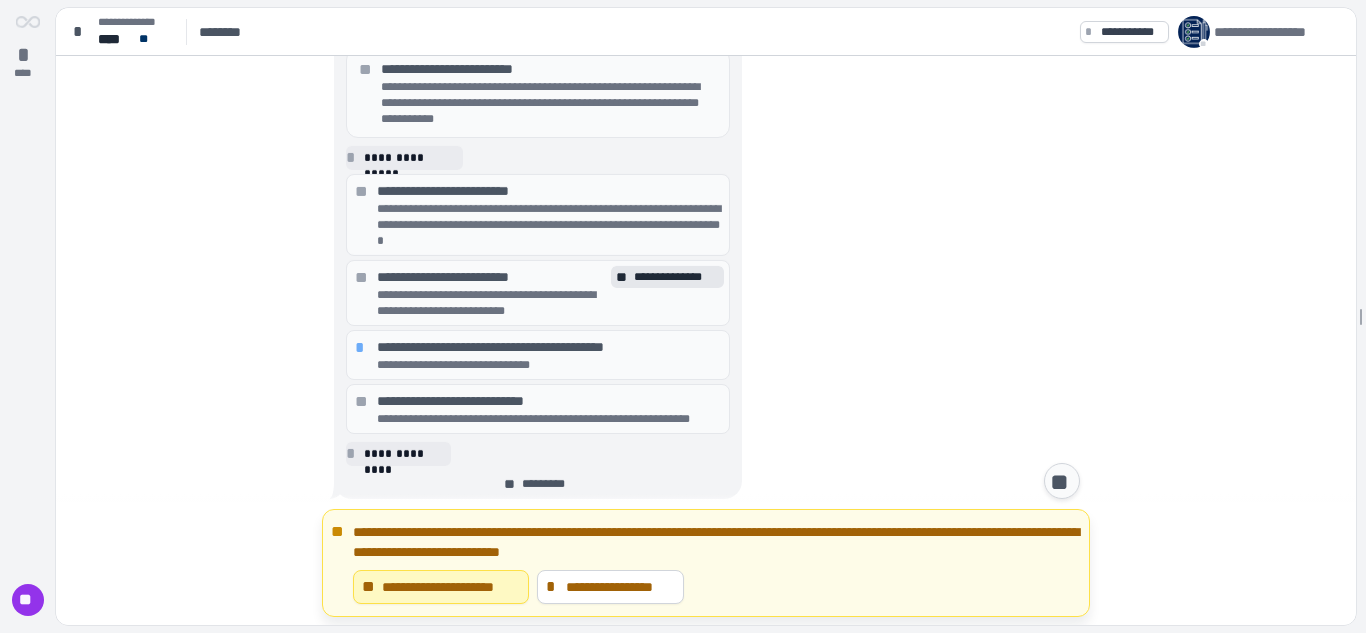 click on "**" at bounding box center [363, 278] 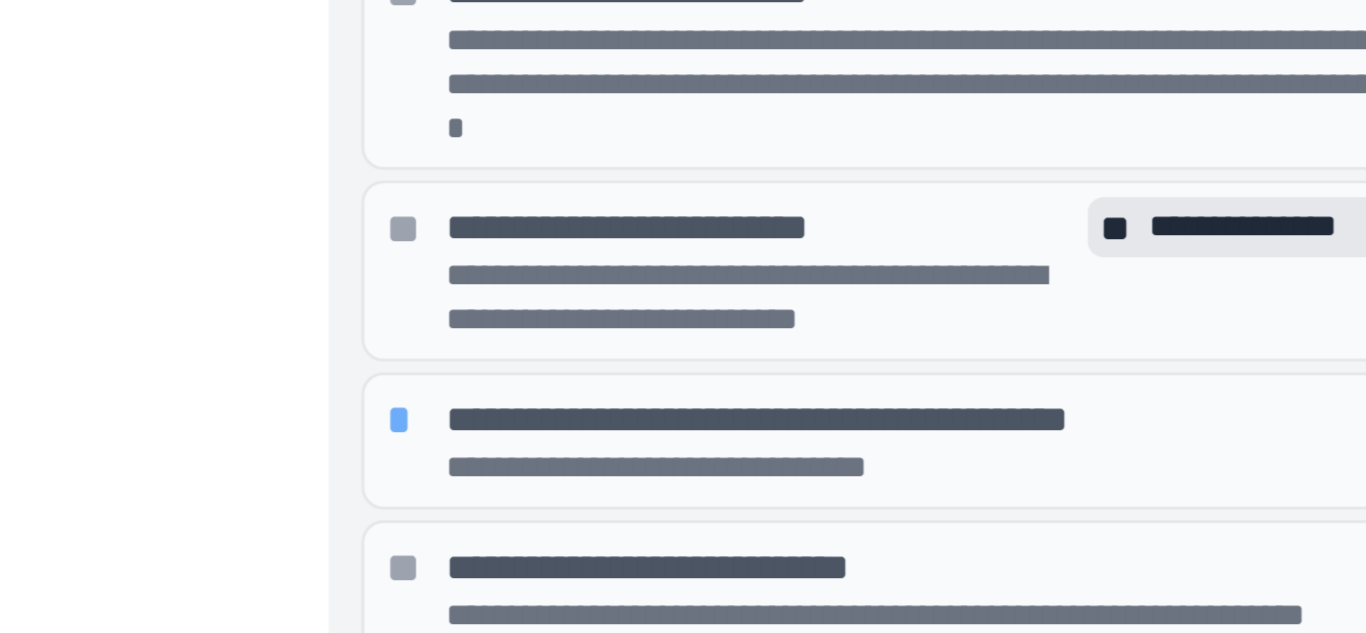 click on "*" at bounding box center [363, 342] 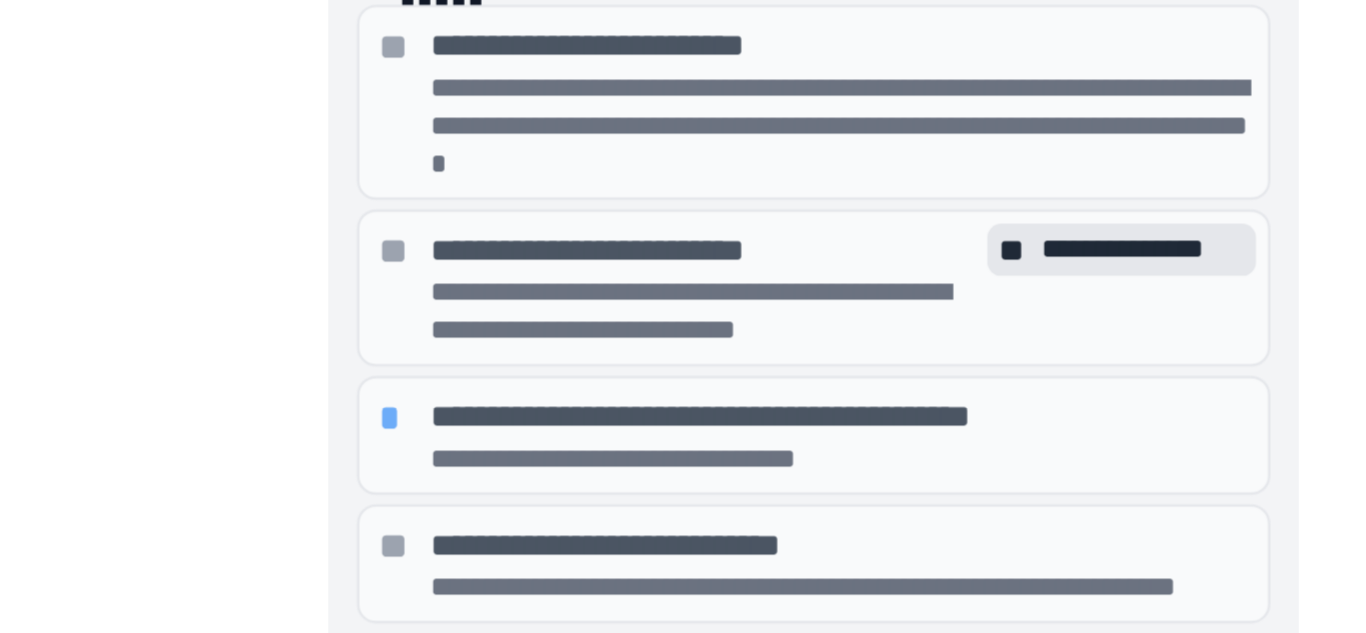 scroll, scrollTop: 579, scrollLeft: 0, axis: vertical 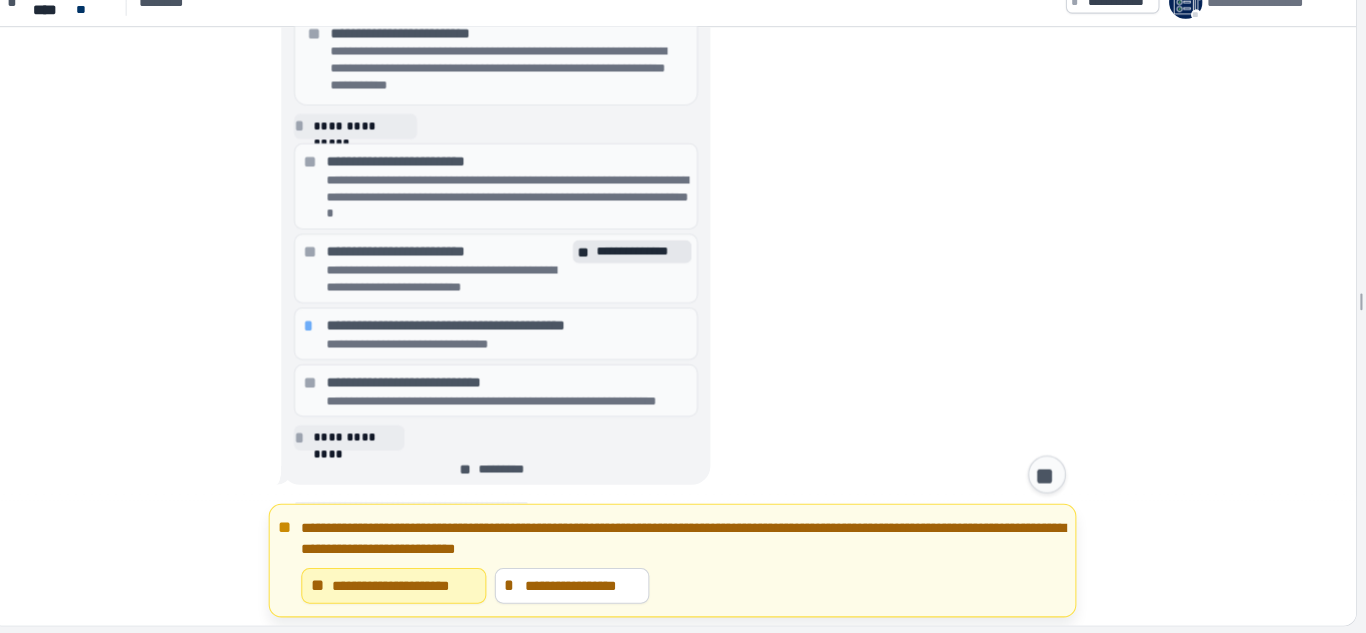 click on "**" at bounding box center [1062, 482] 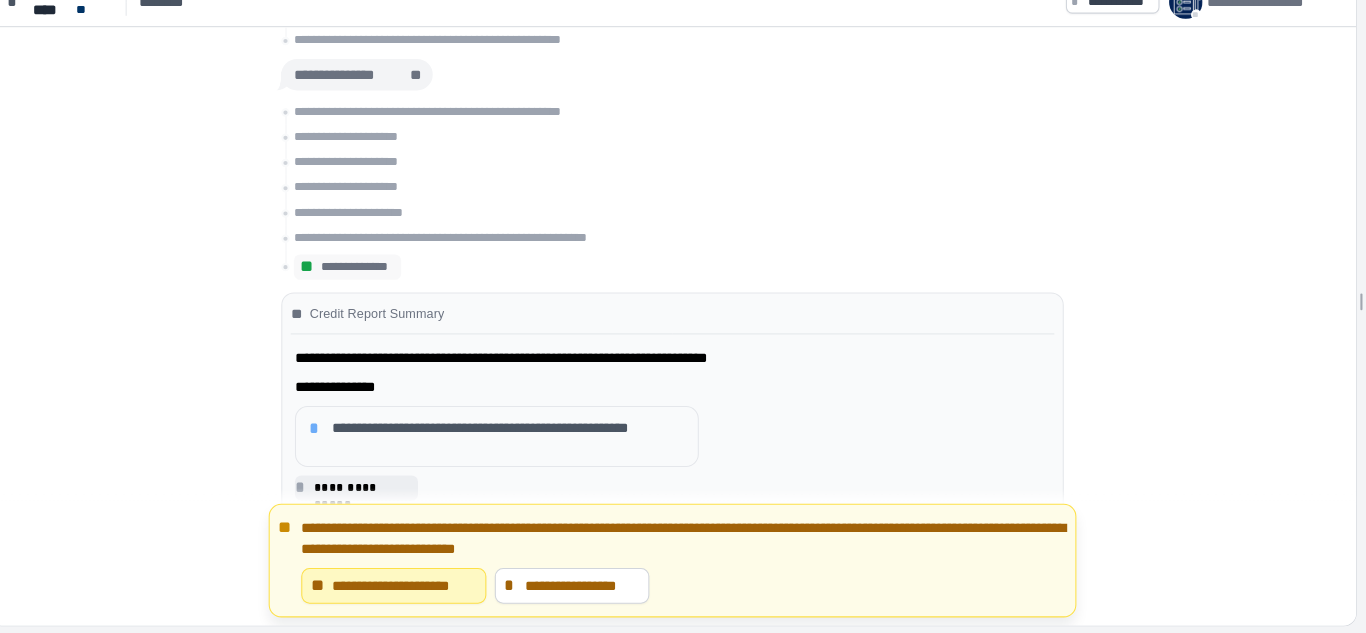 scroll, scrollTop: 0, scrollLeft: 0, axis: both 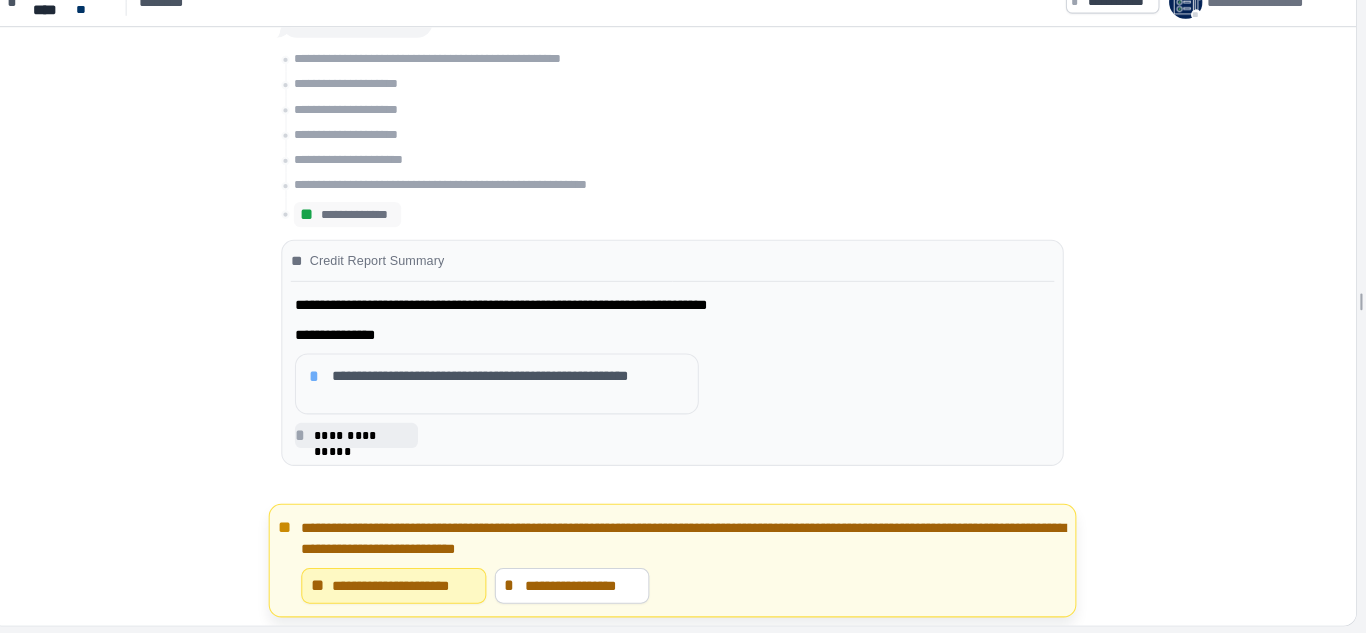 click on "*" at bounding box center (368, 388) 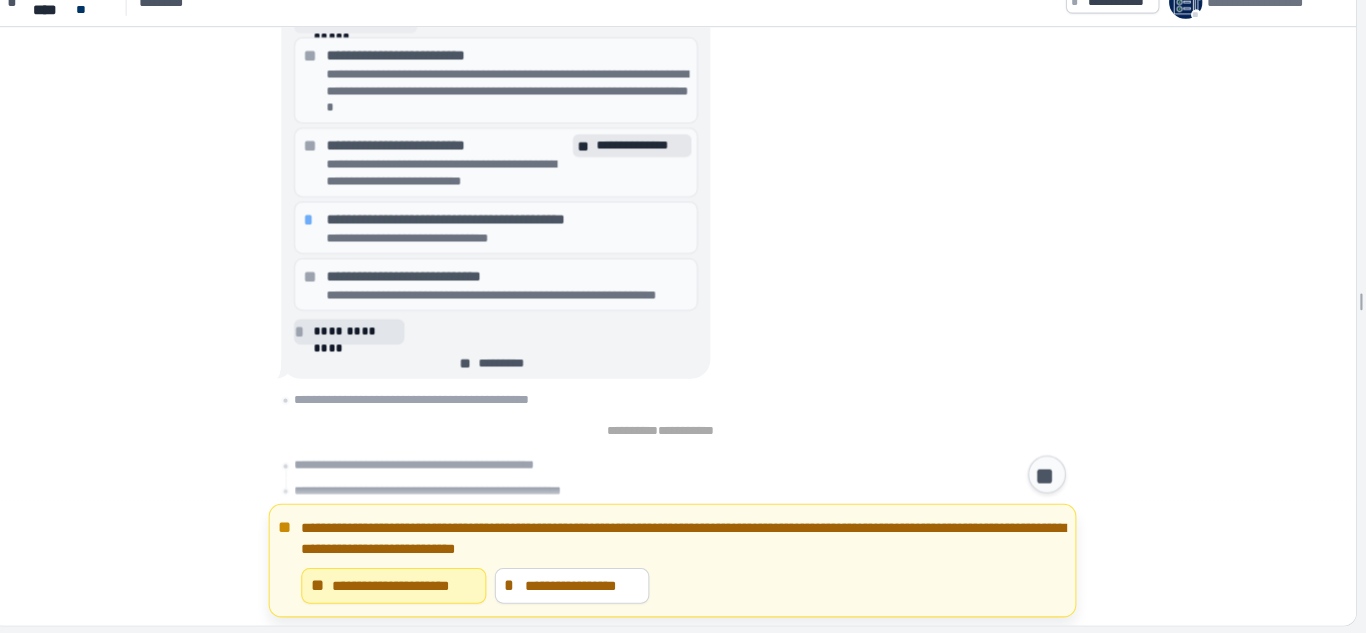 scroll, scrollTop: 490, scrollLeft: 0, axis: vertical 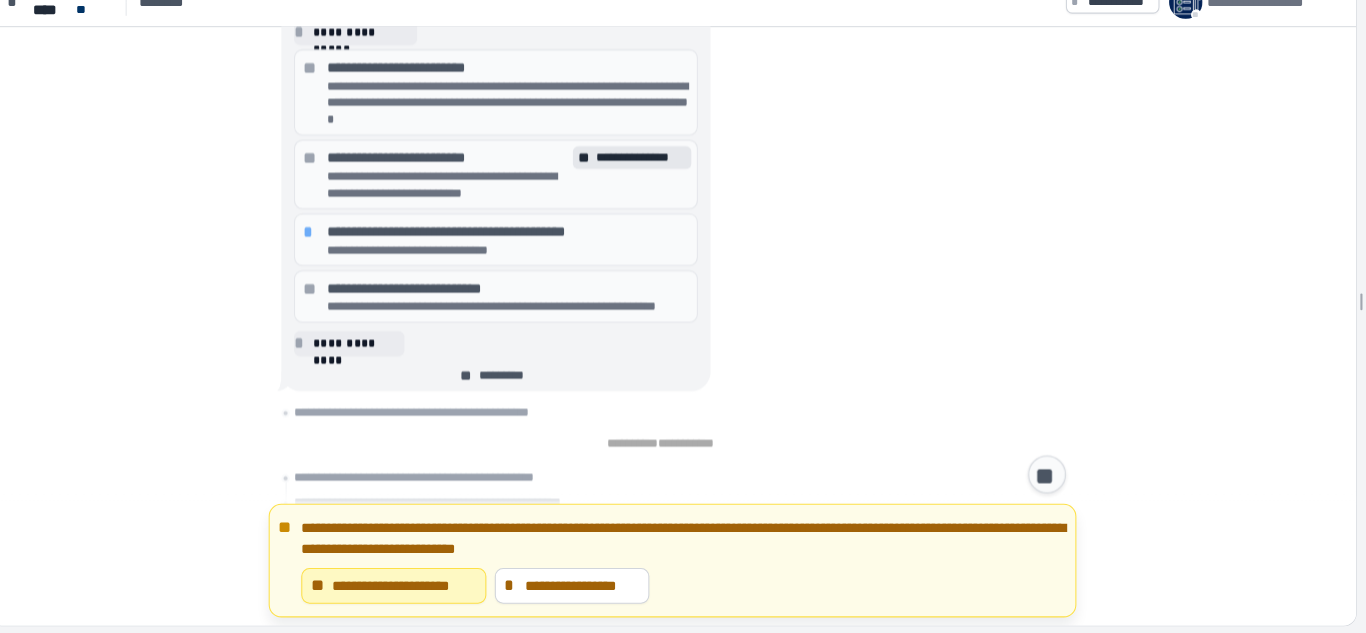 click on "*" at bounding box center (363, 251) 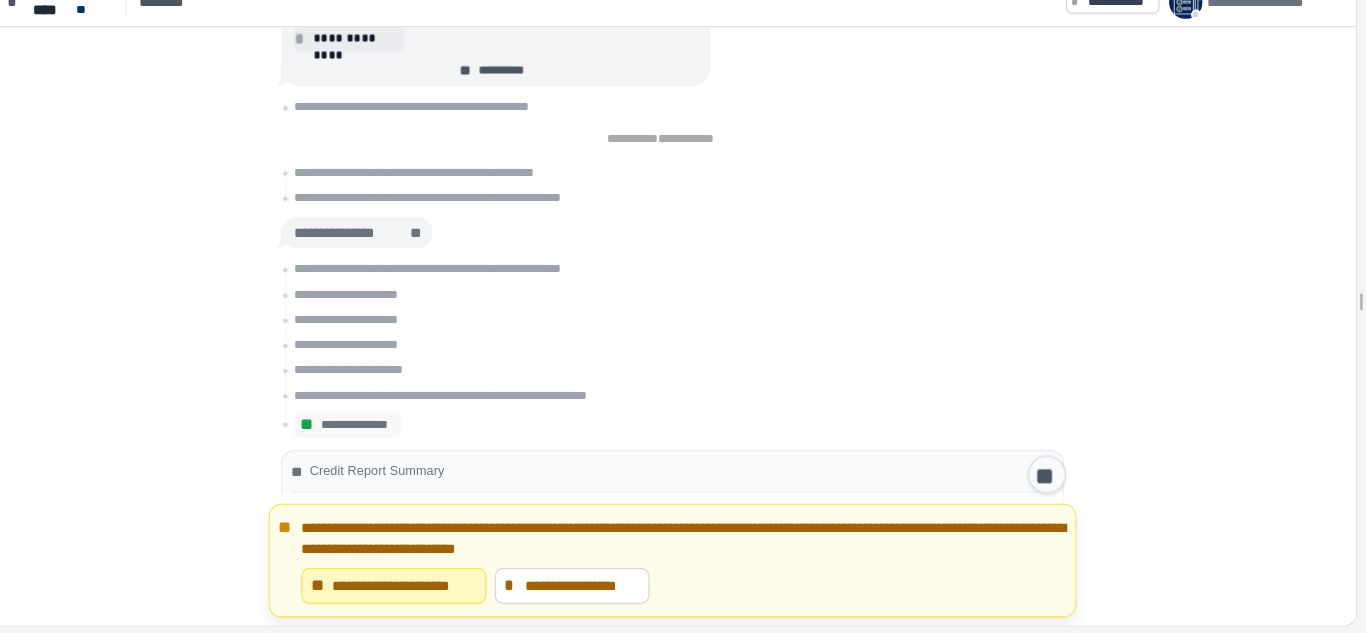 scroll, scrollTop: 195, scrollLeft: 0, axis: vertical 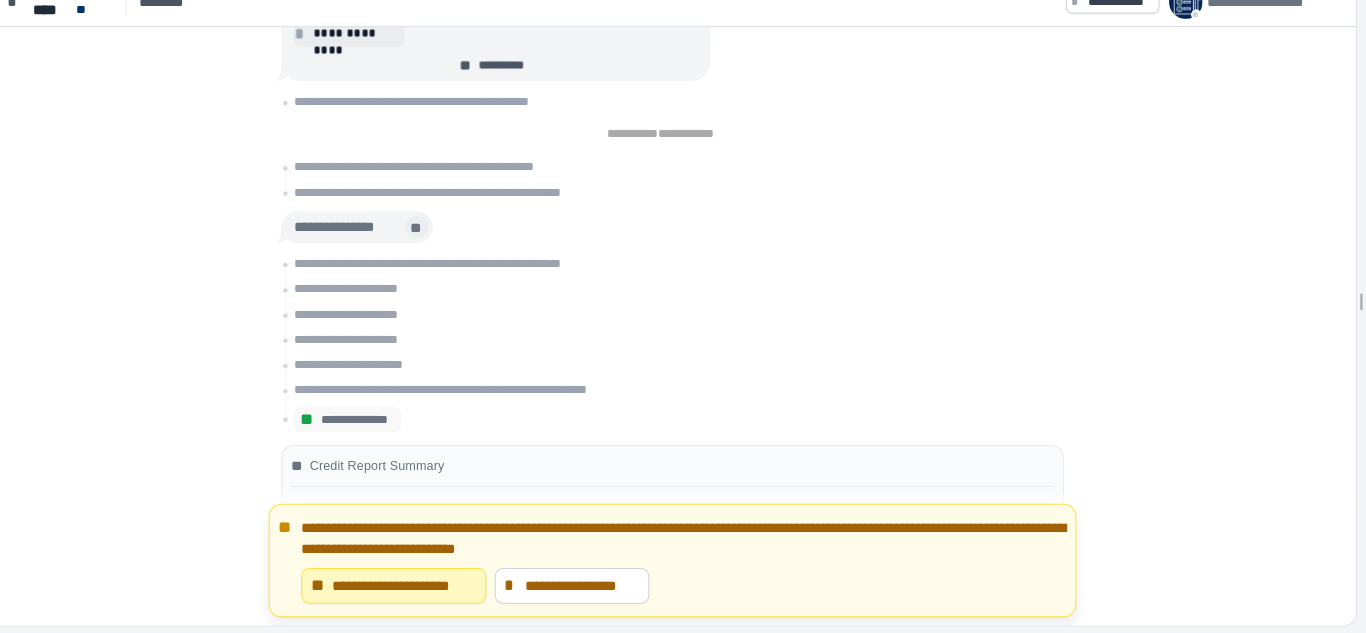click on "**" at bounding box center (463, 246) 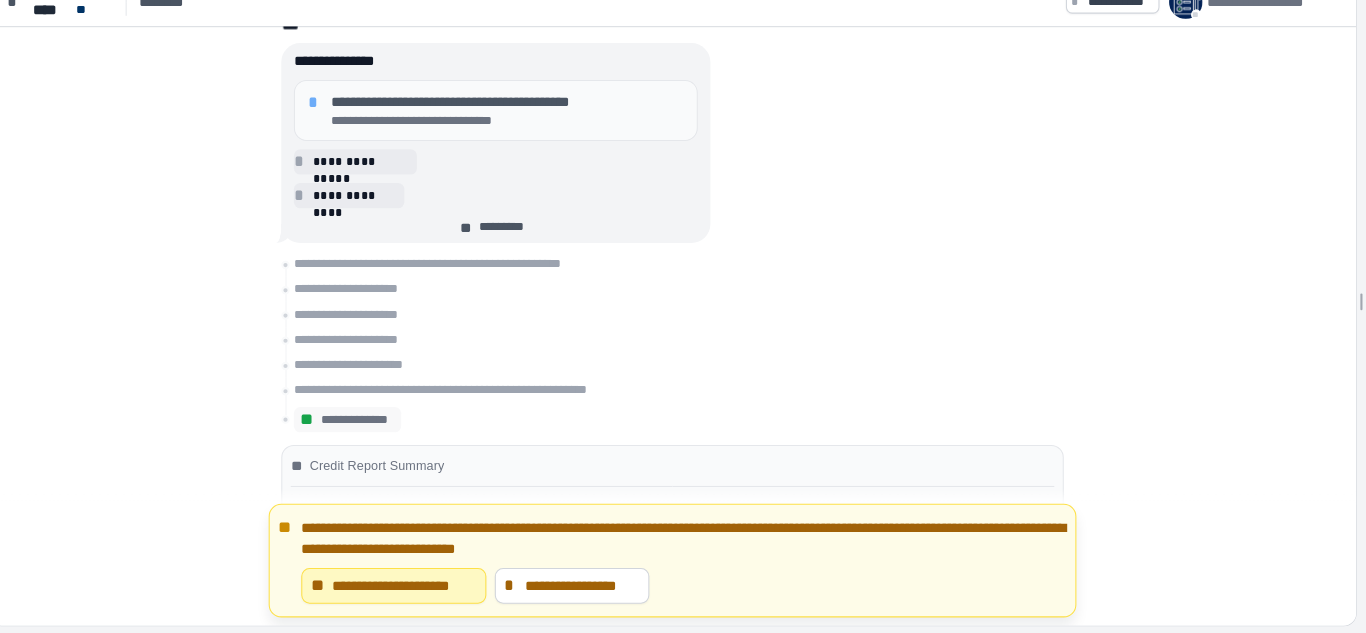 click on "*" at bounding box center [367, 128] 